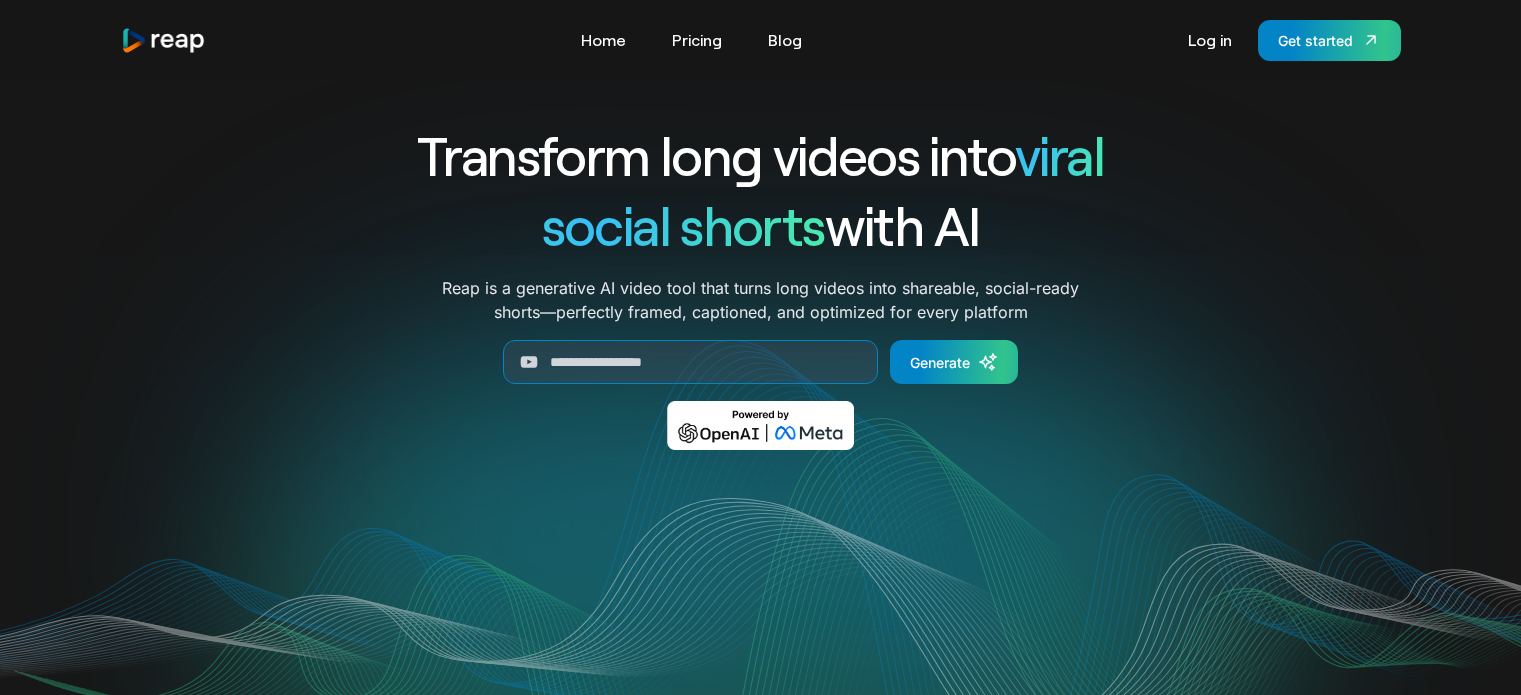 scroll, scrollTop: 0, scrollLeft: 0, axis: both 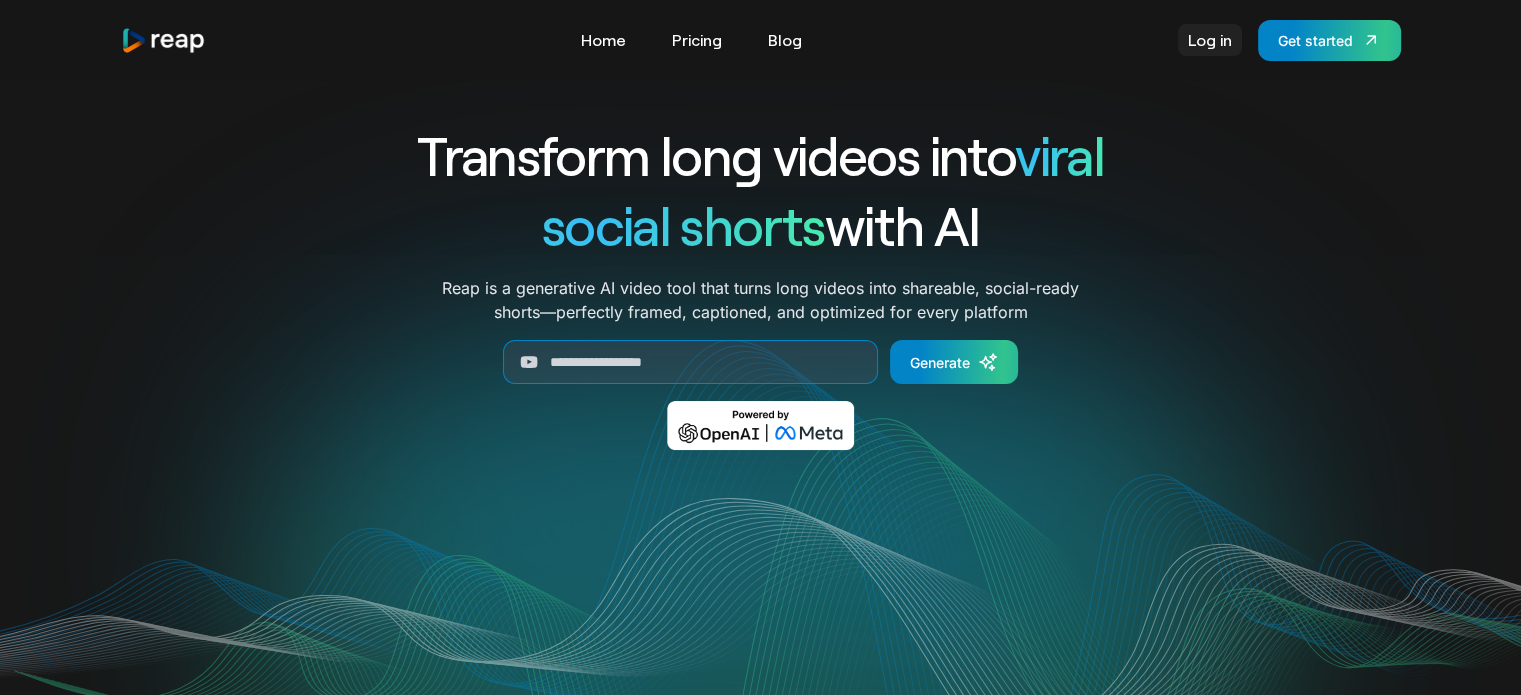 click on "Log in" at bounding box center (1210, 40) 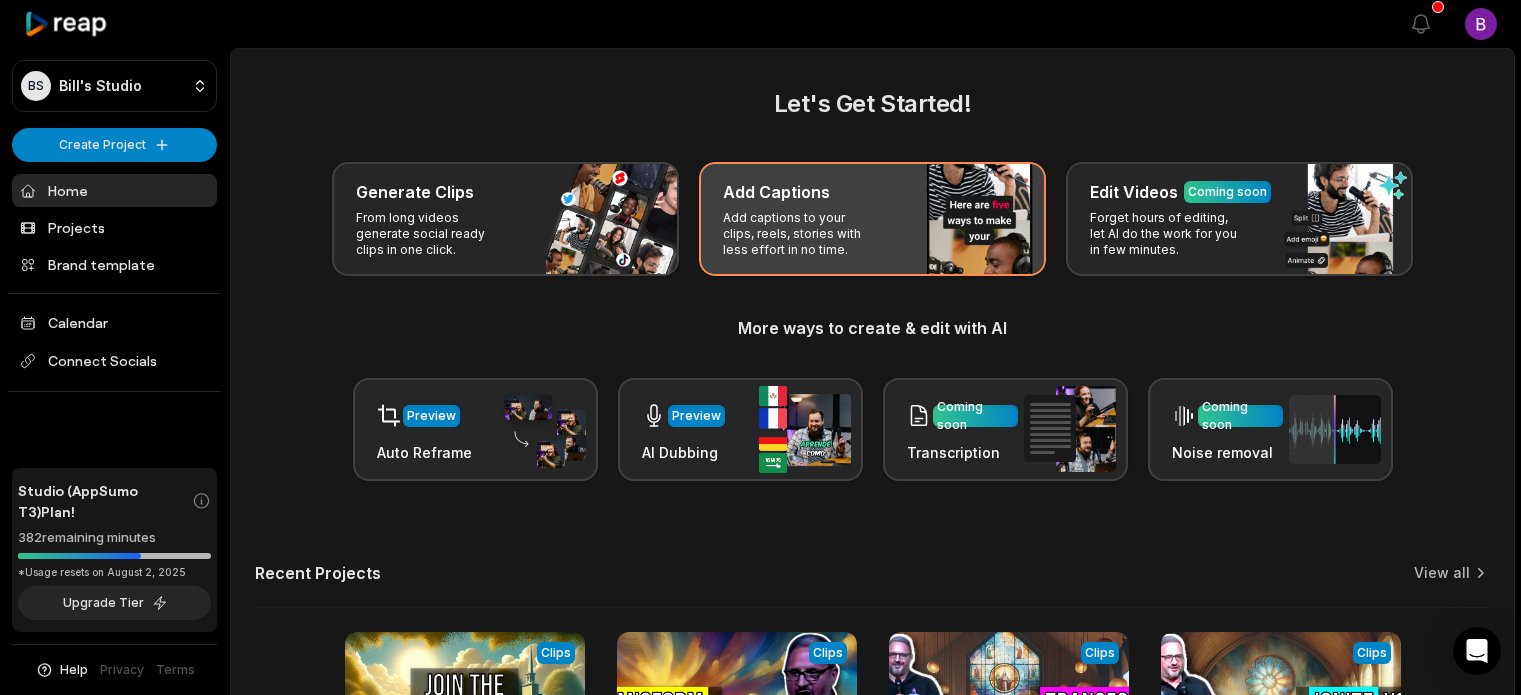 scroll, scrollTop: 0, scrollLeft: 0, axis: both 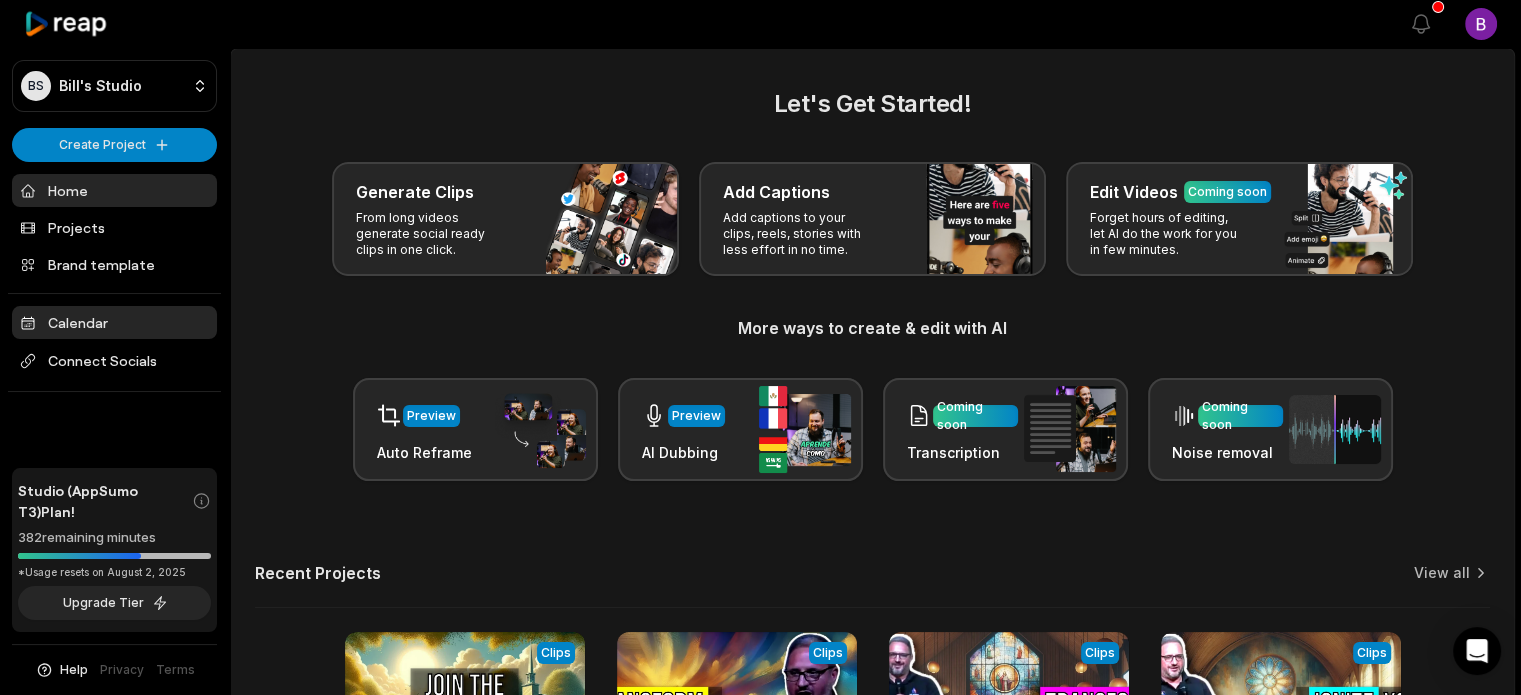 click on "Calendar" at bounding box center [114, 322] 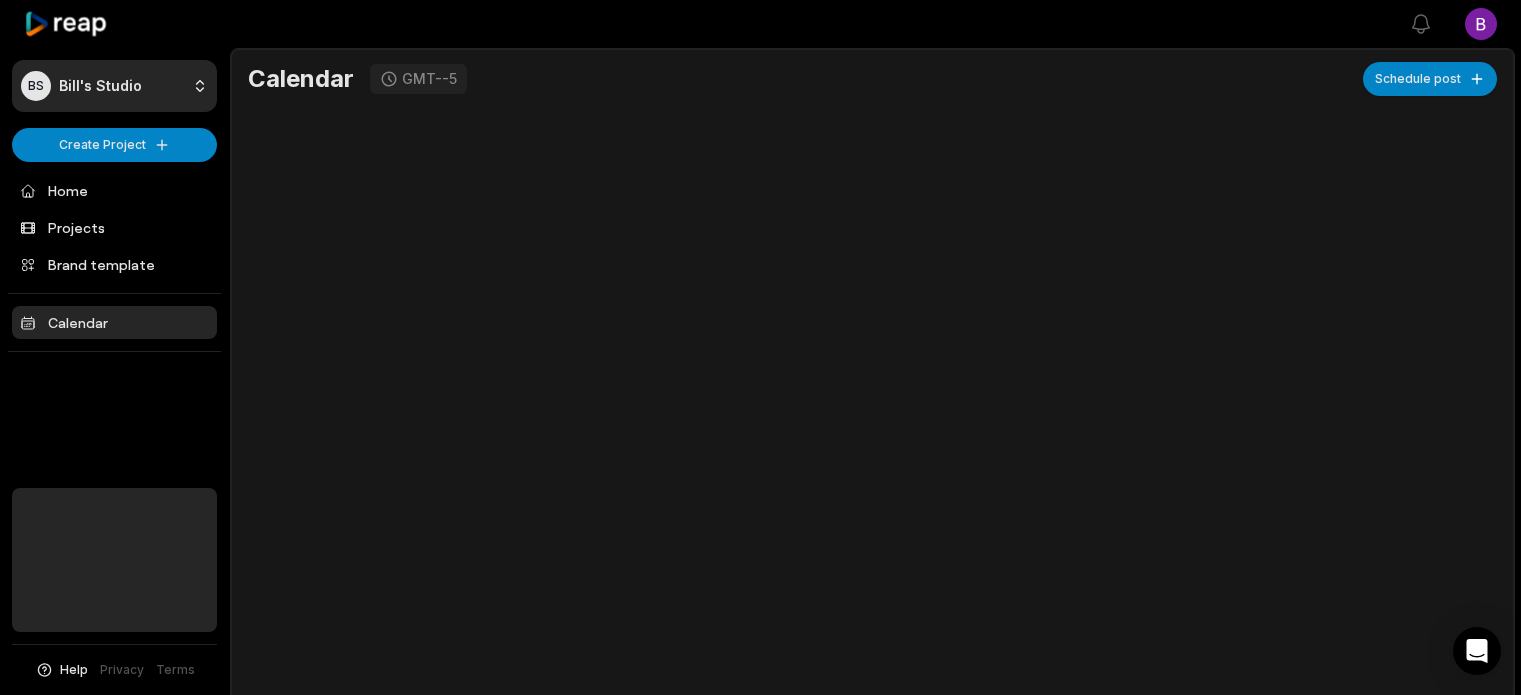 scroll, scrollTop: 0, scrollLeft: 0, axis: both 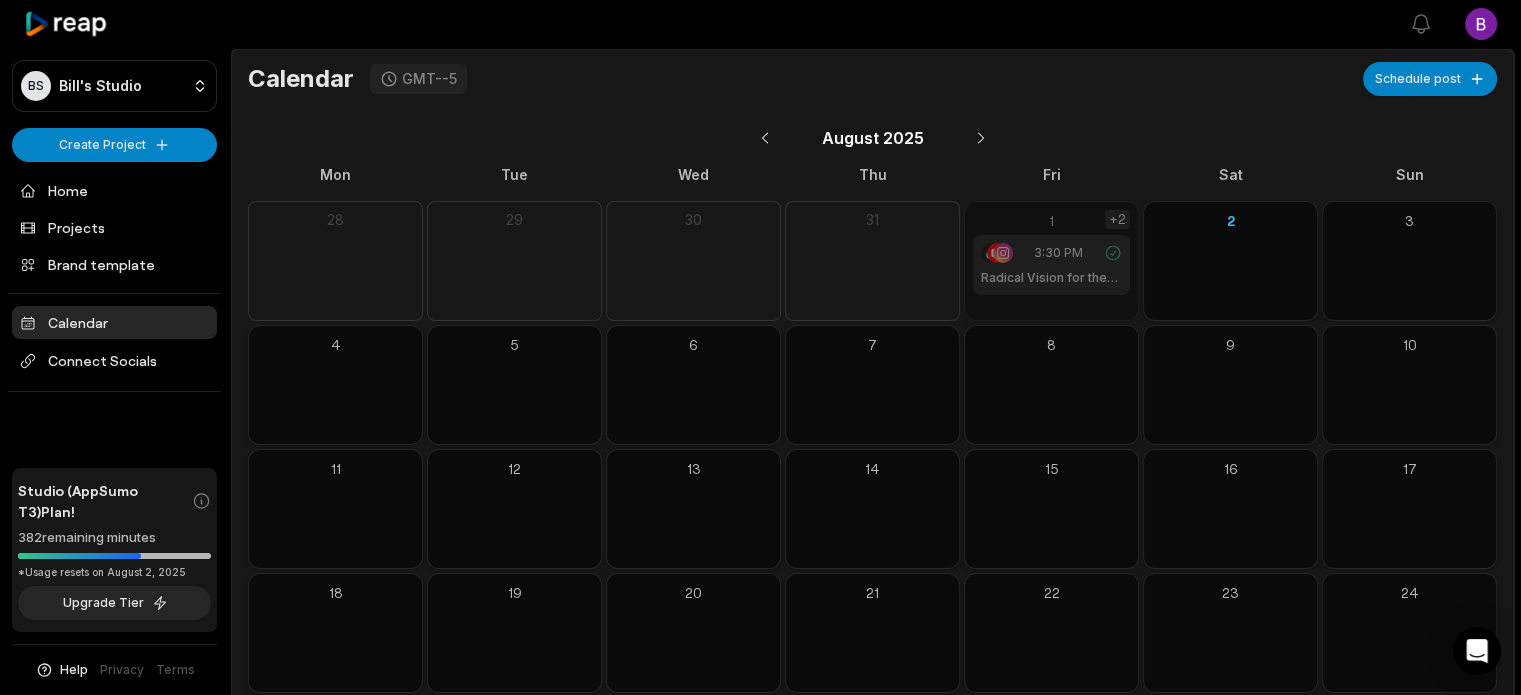 click on "+2" at bounding box center [1117, 219] 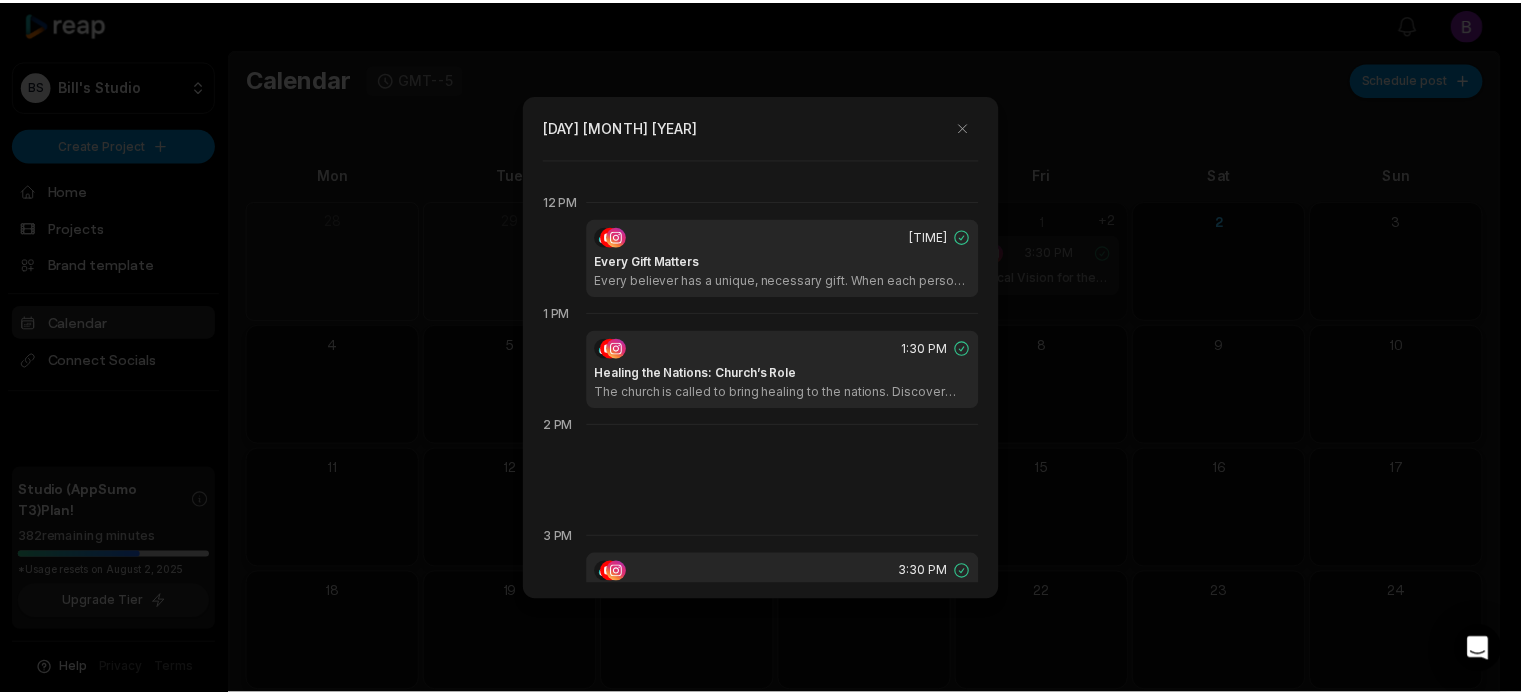 scroll, scrollTop: 1344, scrollLeft: 0, axis: vertical 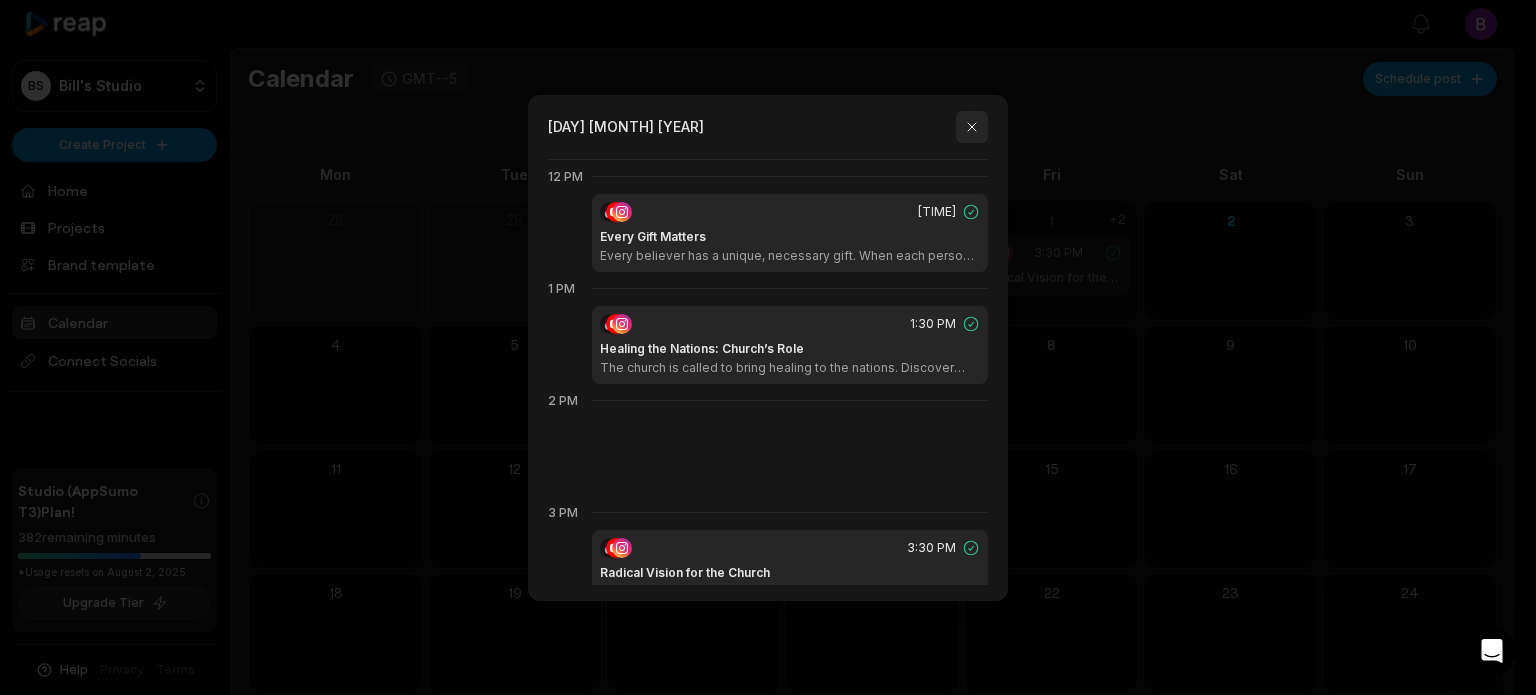 click at bounding box center (972, 127) 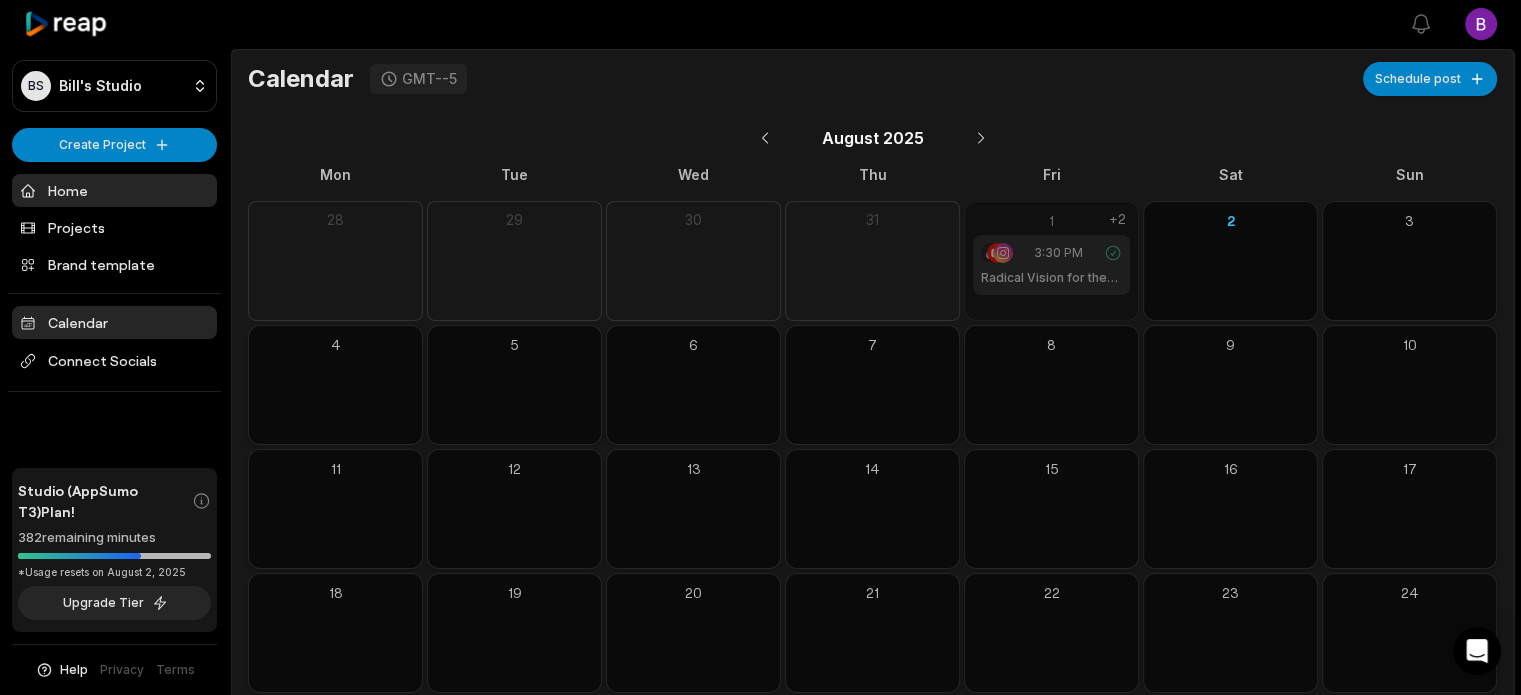 click on "Home" at bounding box center [114, 190] 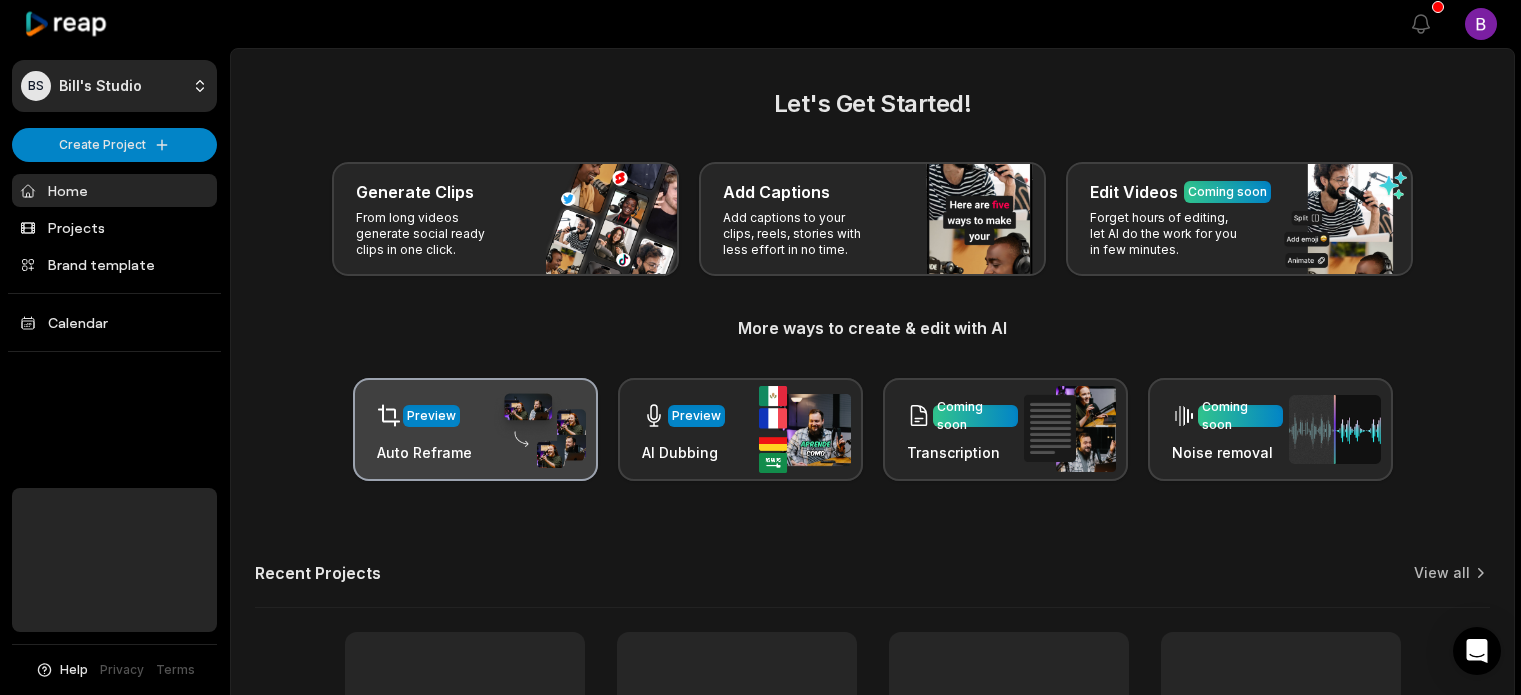 scroll, scrollTop: 0, scrollLeft: 0, axis: both 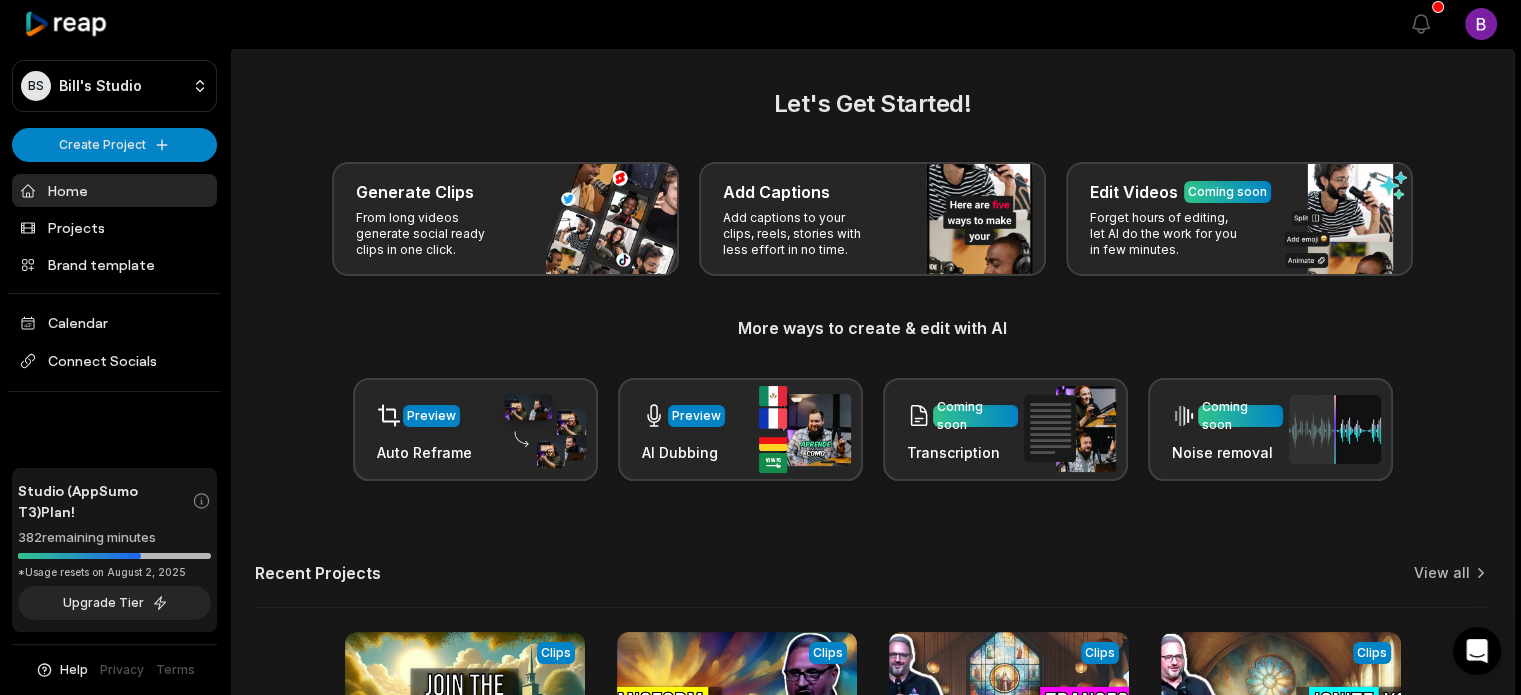 click at bounding box center (465, 763) 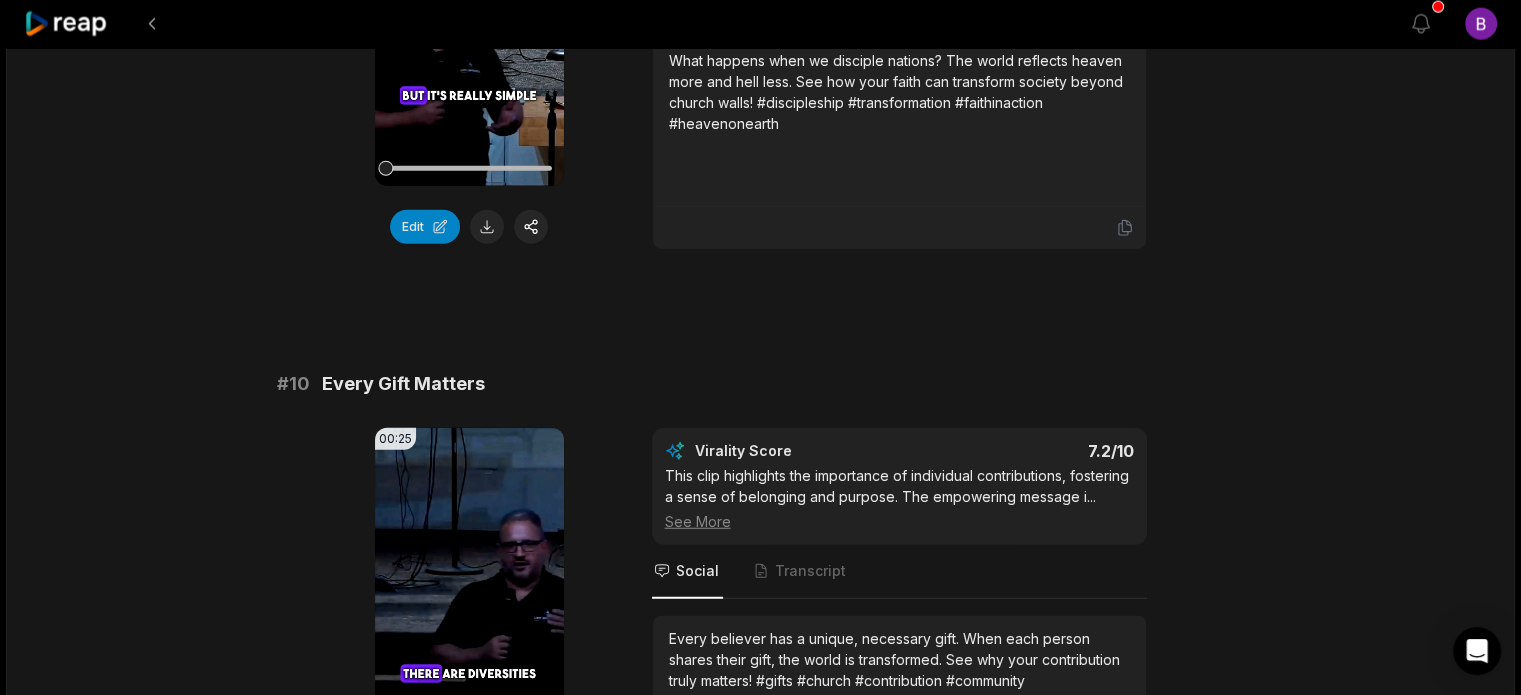 scroll, scrollTop: 5417, scrollLeft: 0, axis: vertical 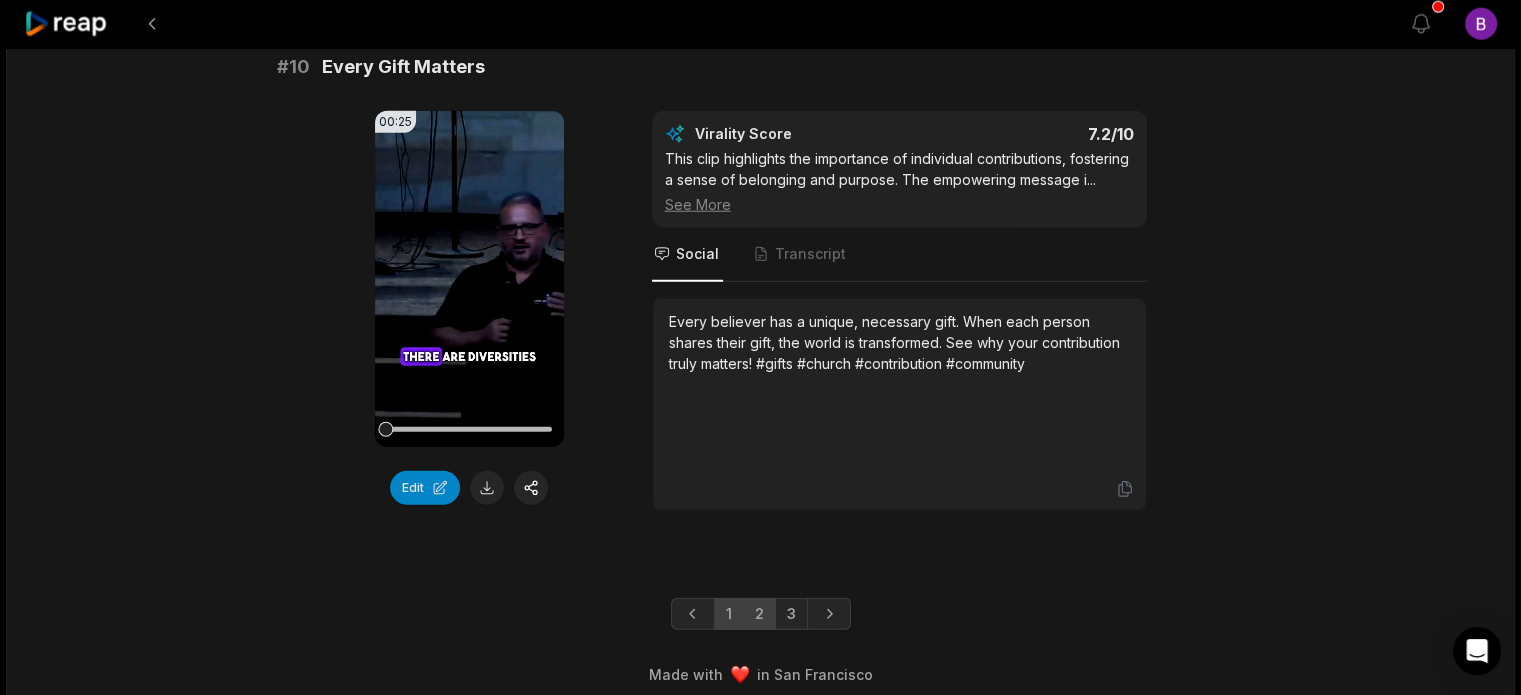 click on "2" at bounding box center (759, 614) 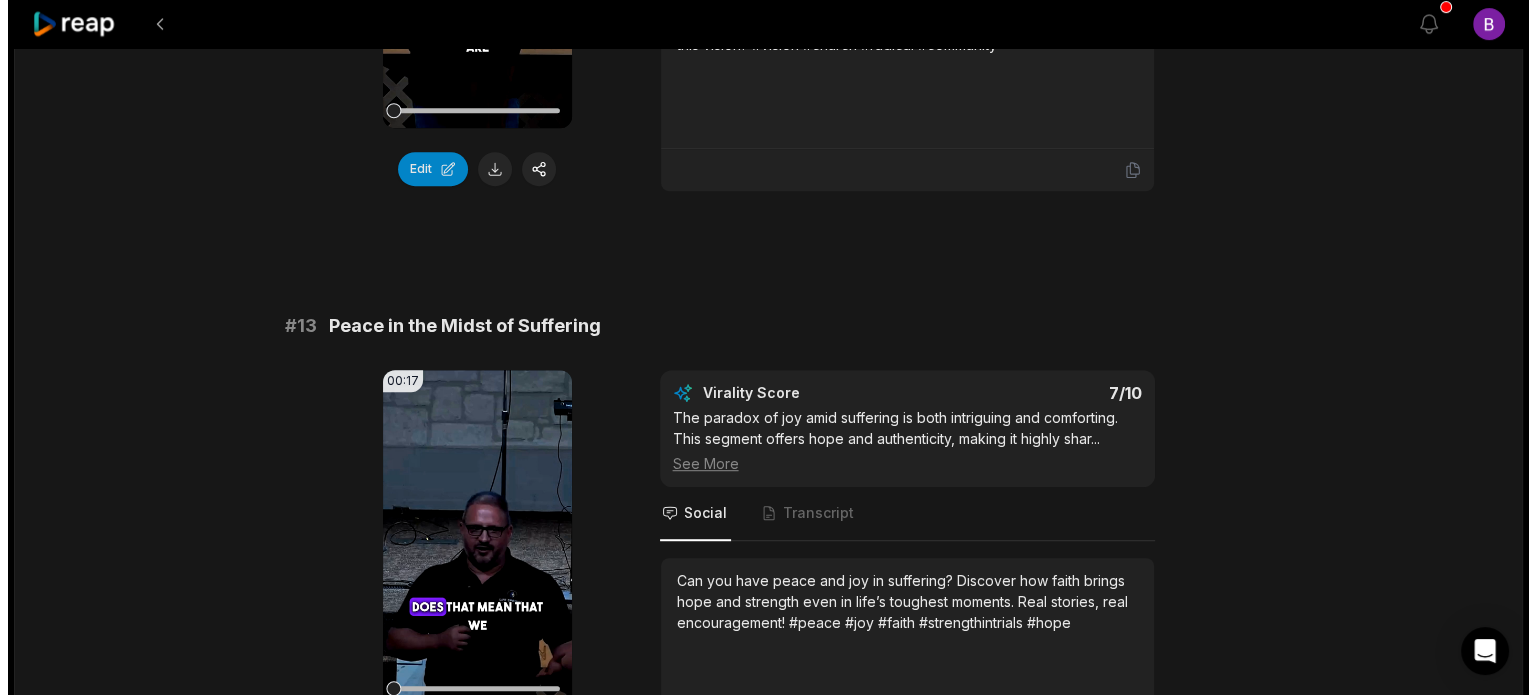 scroll, scrollTop: 1200, scrollLeft: 0, axis: vertical 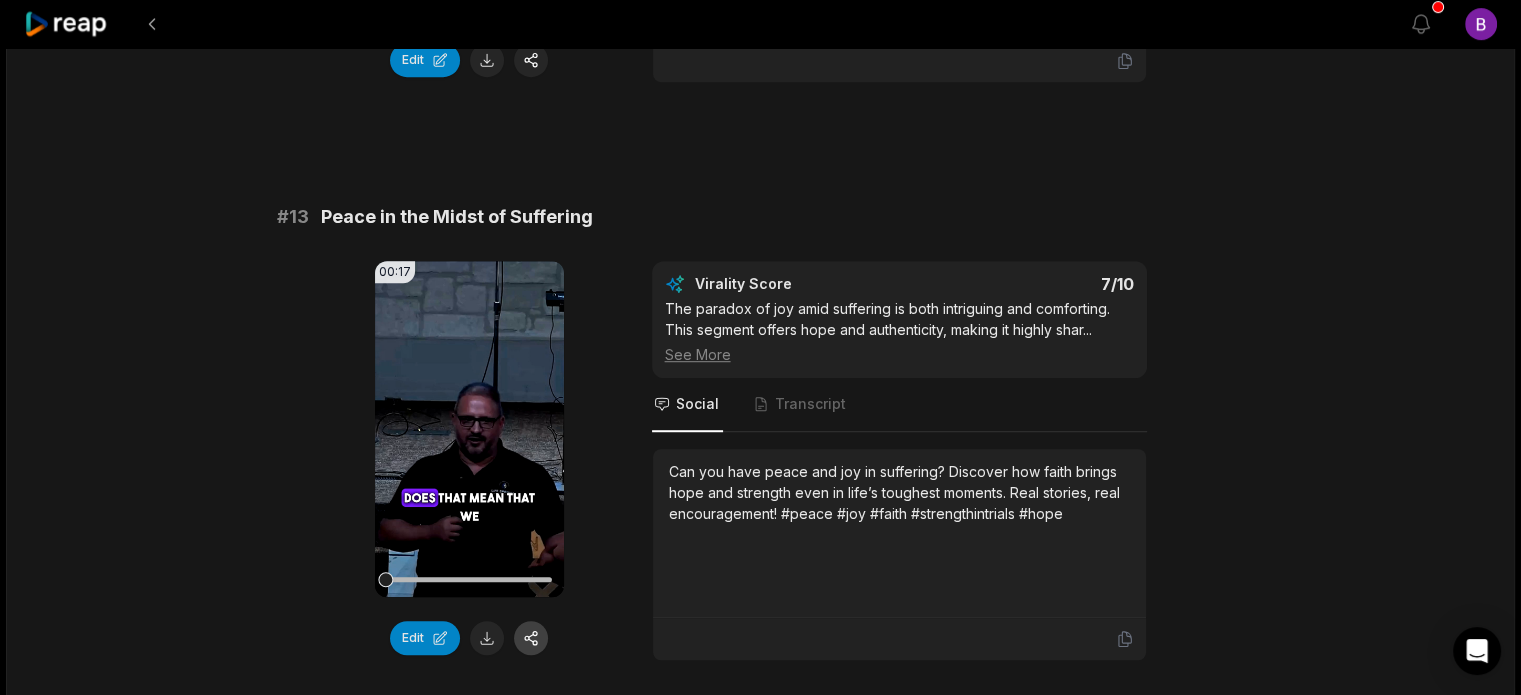 click at bounding box center (531, 638) 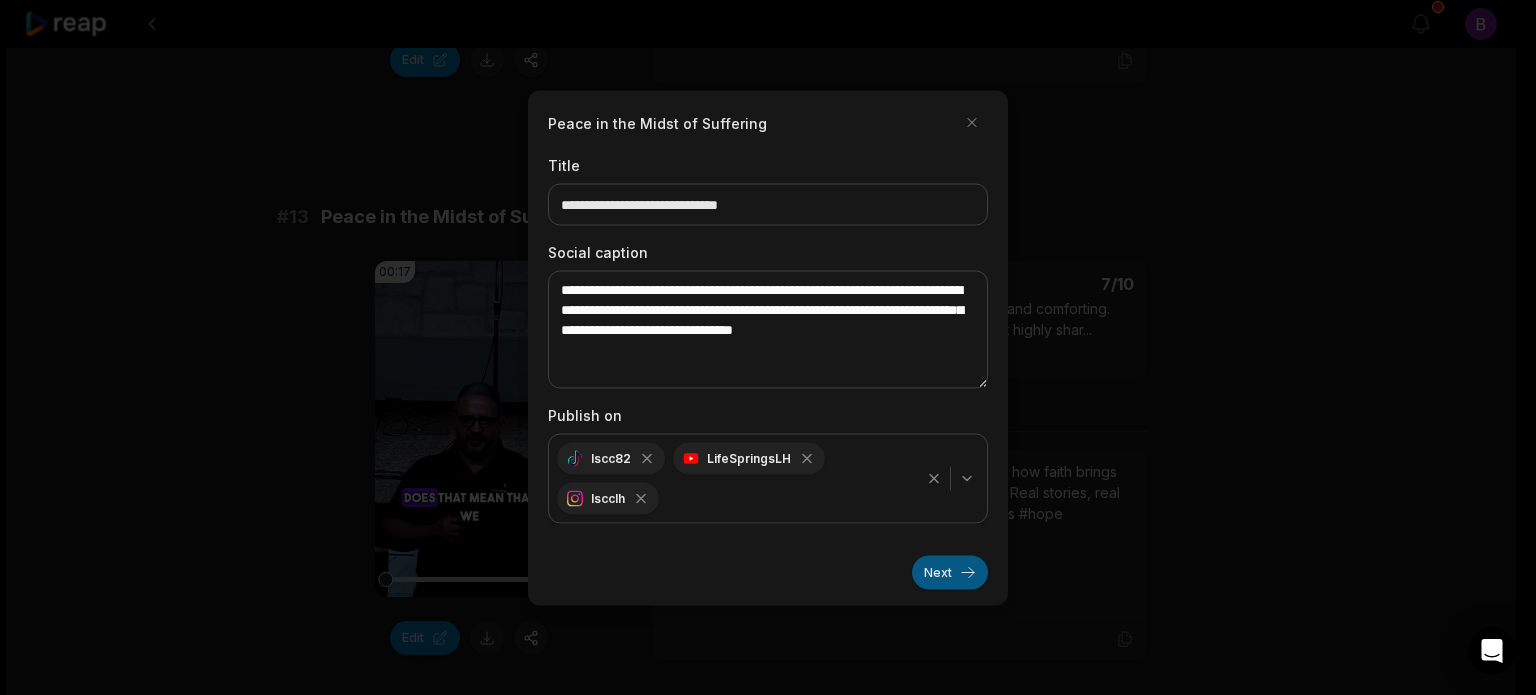 click on "Next" at bounding box center (950, 572) 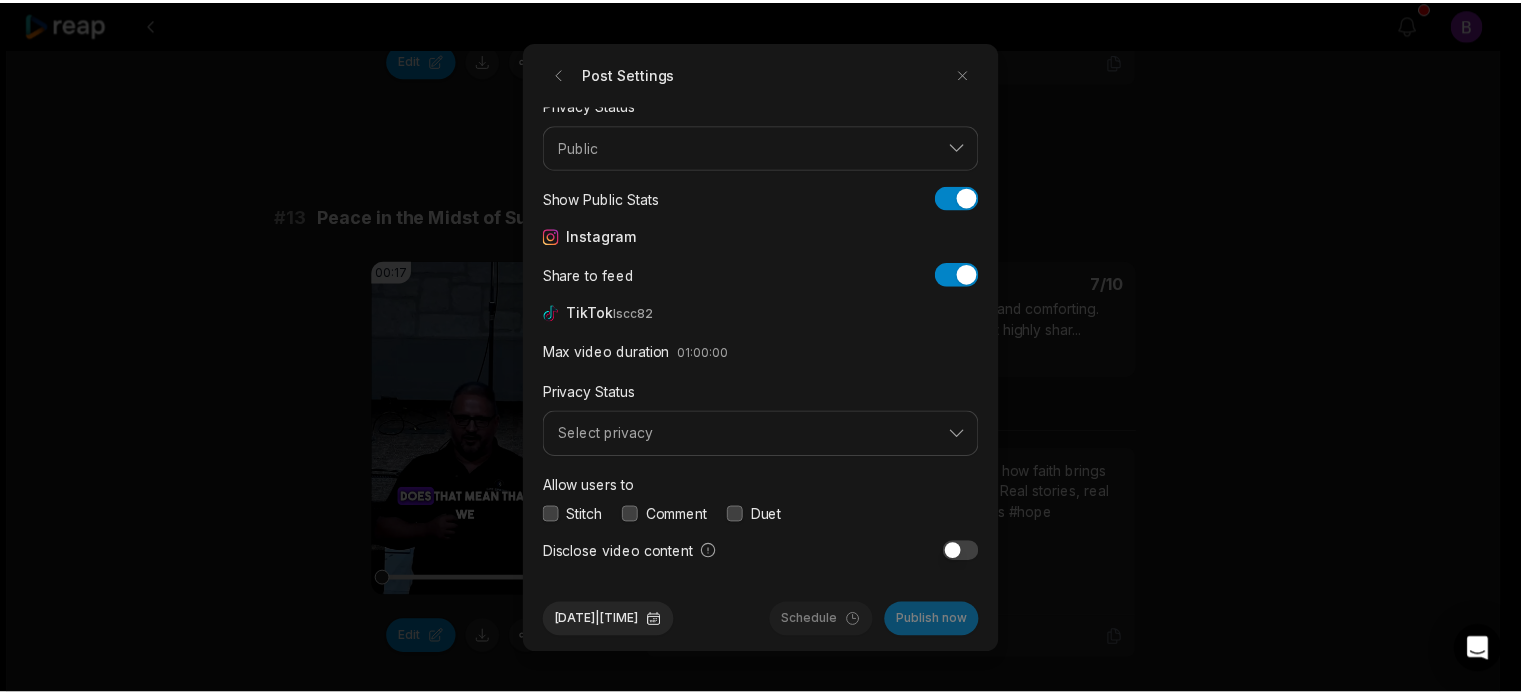 scroll, scrollTop: 75, scrollLeft: 0, axis: vertical 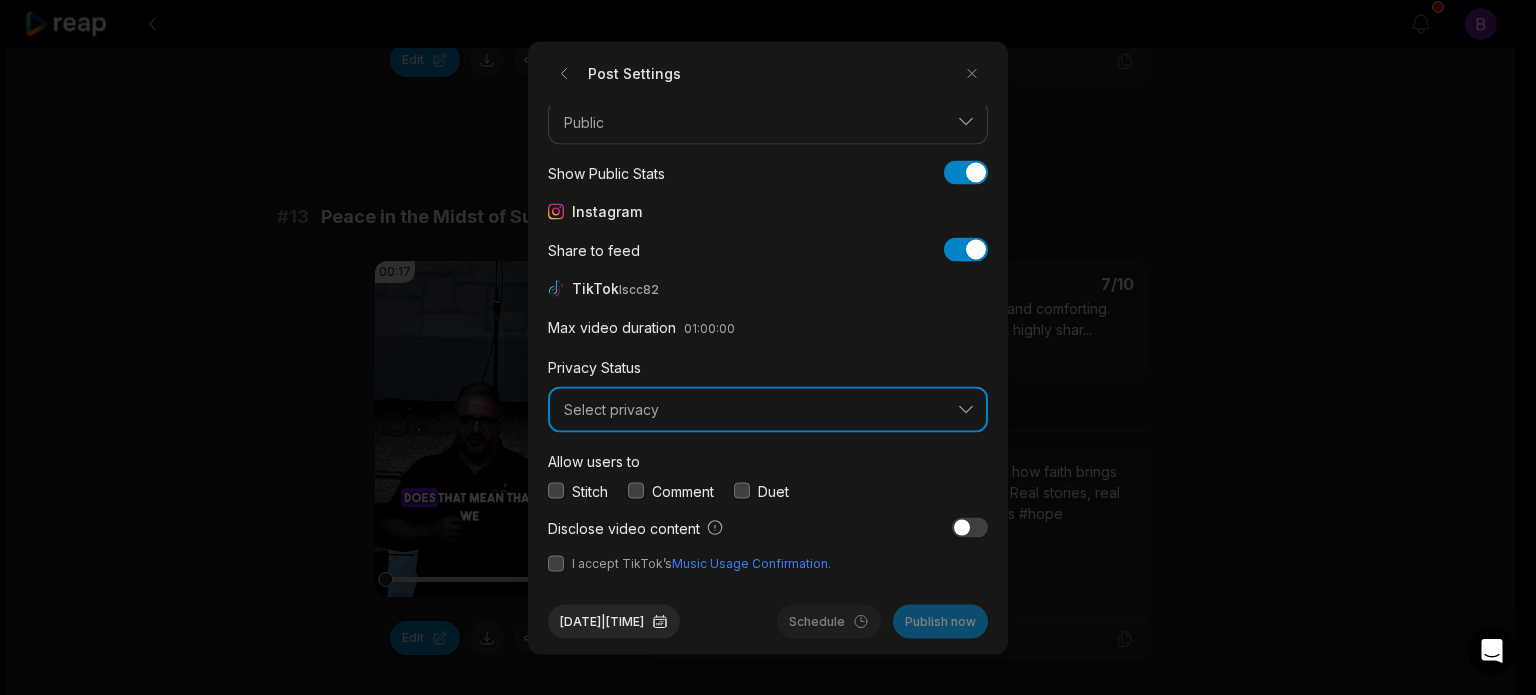 click on "Select privacy" at bounding box center (754, 410) 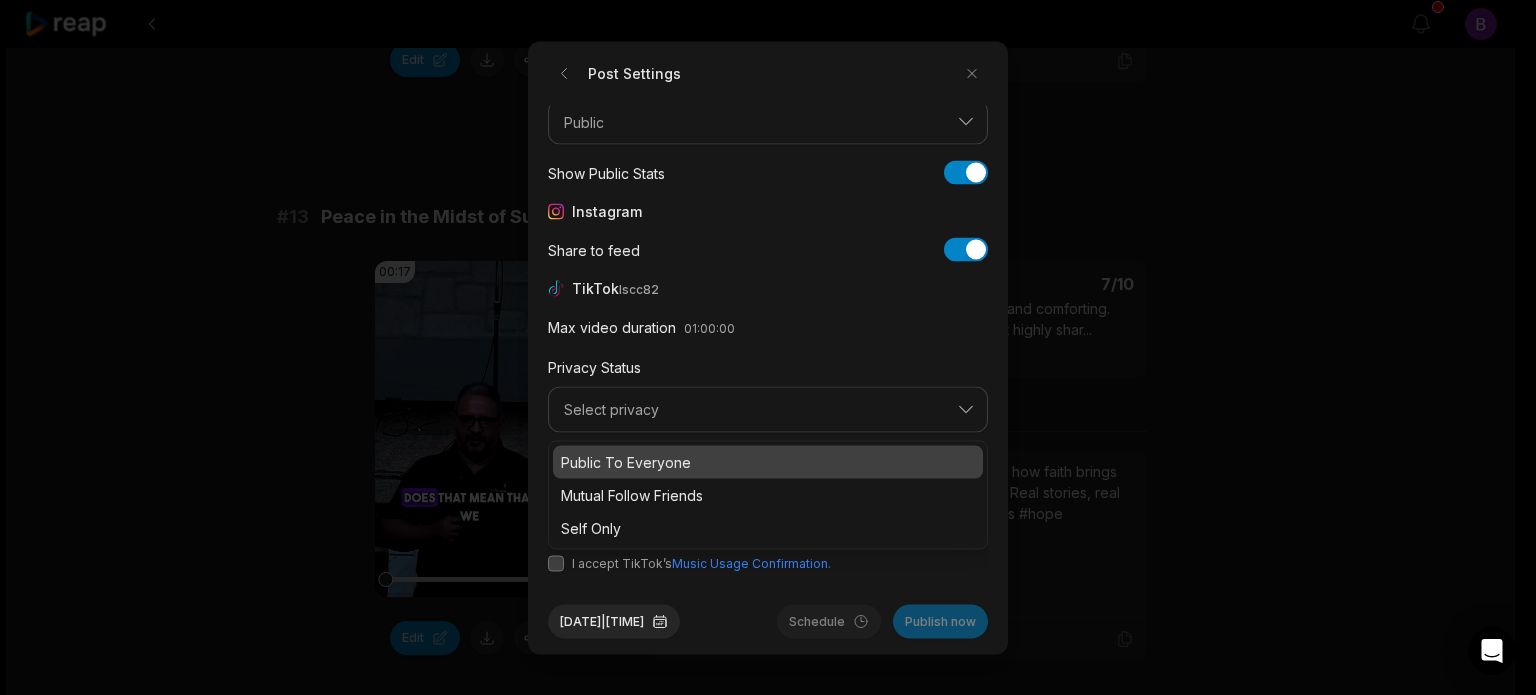 click on "Public To Everyone" at bounding box center [768, 461] 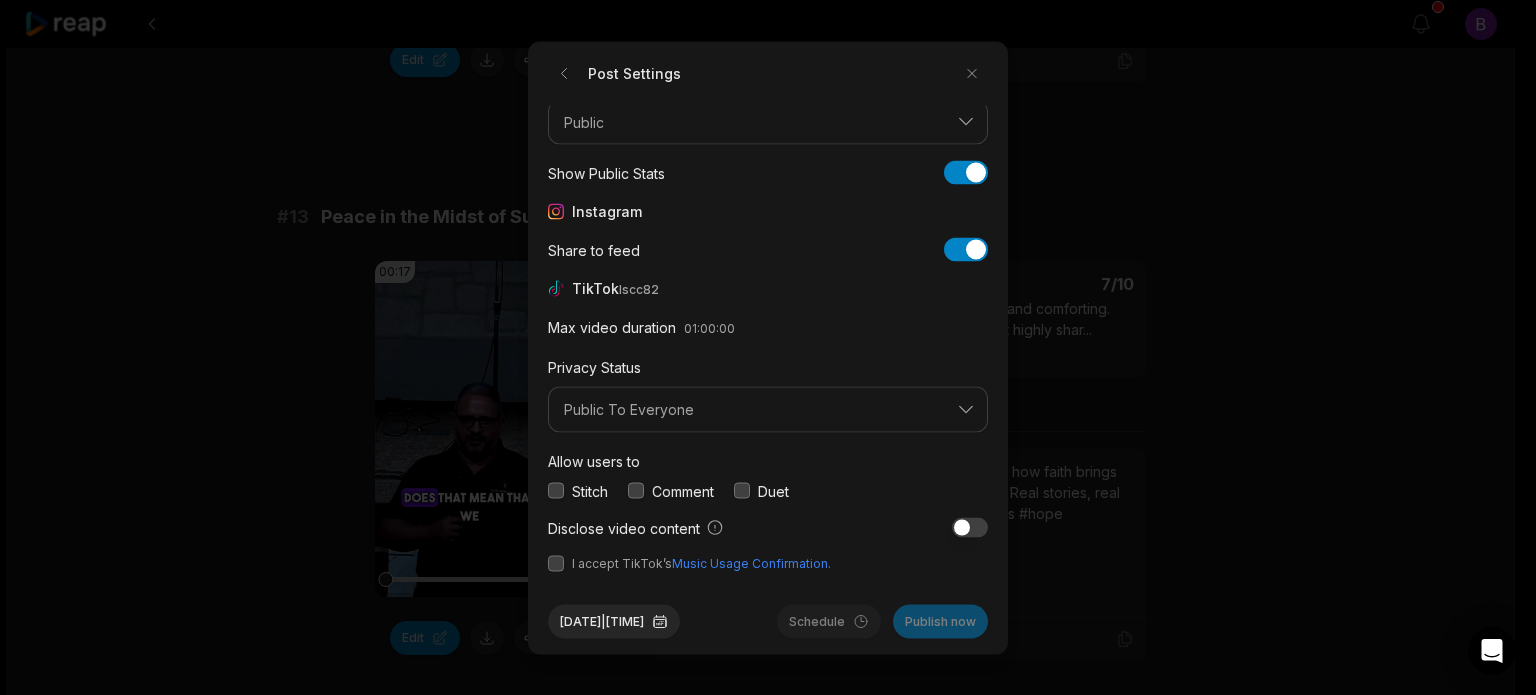 click on "Comment" at bounding box center [671, 490] 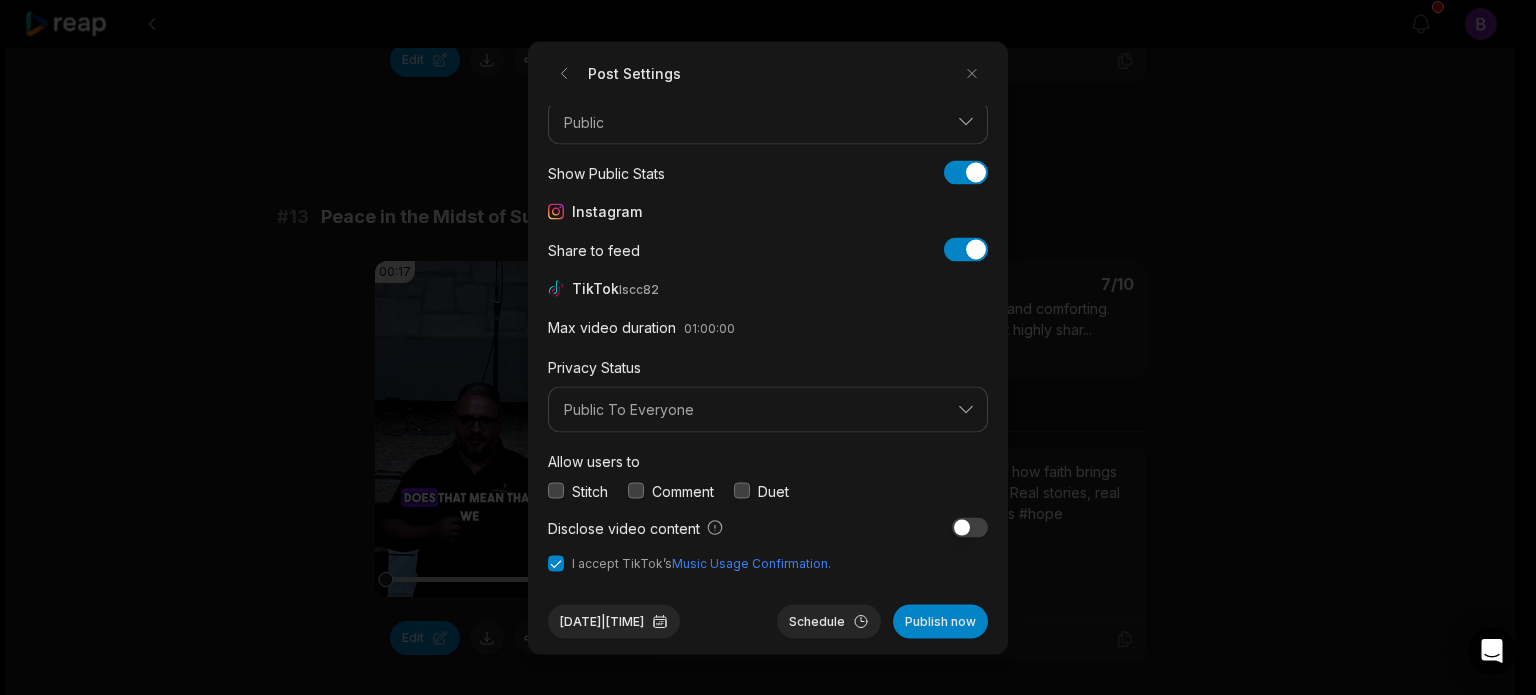 click at bounding box center [636, 491] 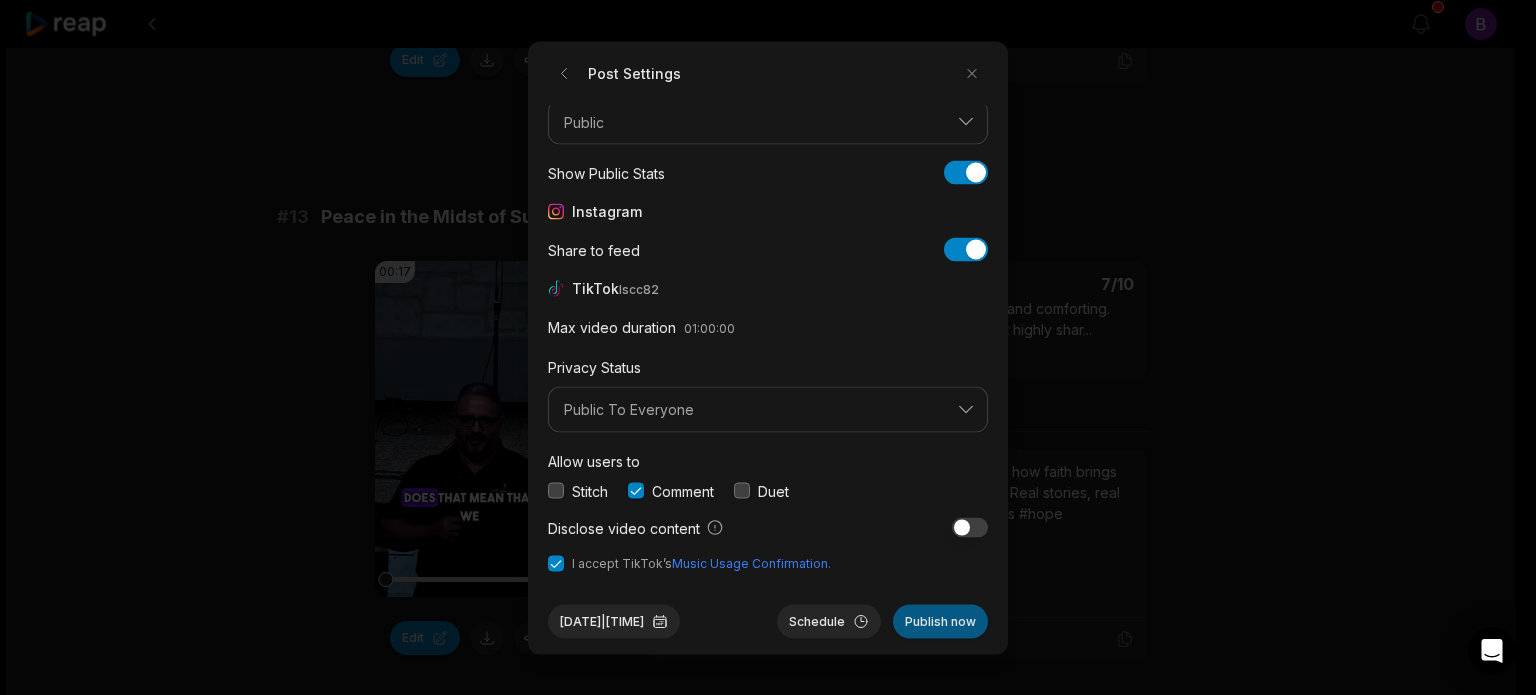 click on "Publish now" at bounding box center [940, 621] 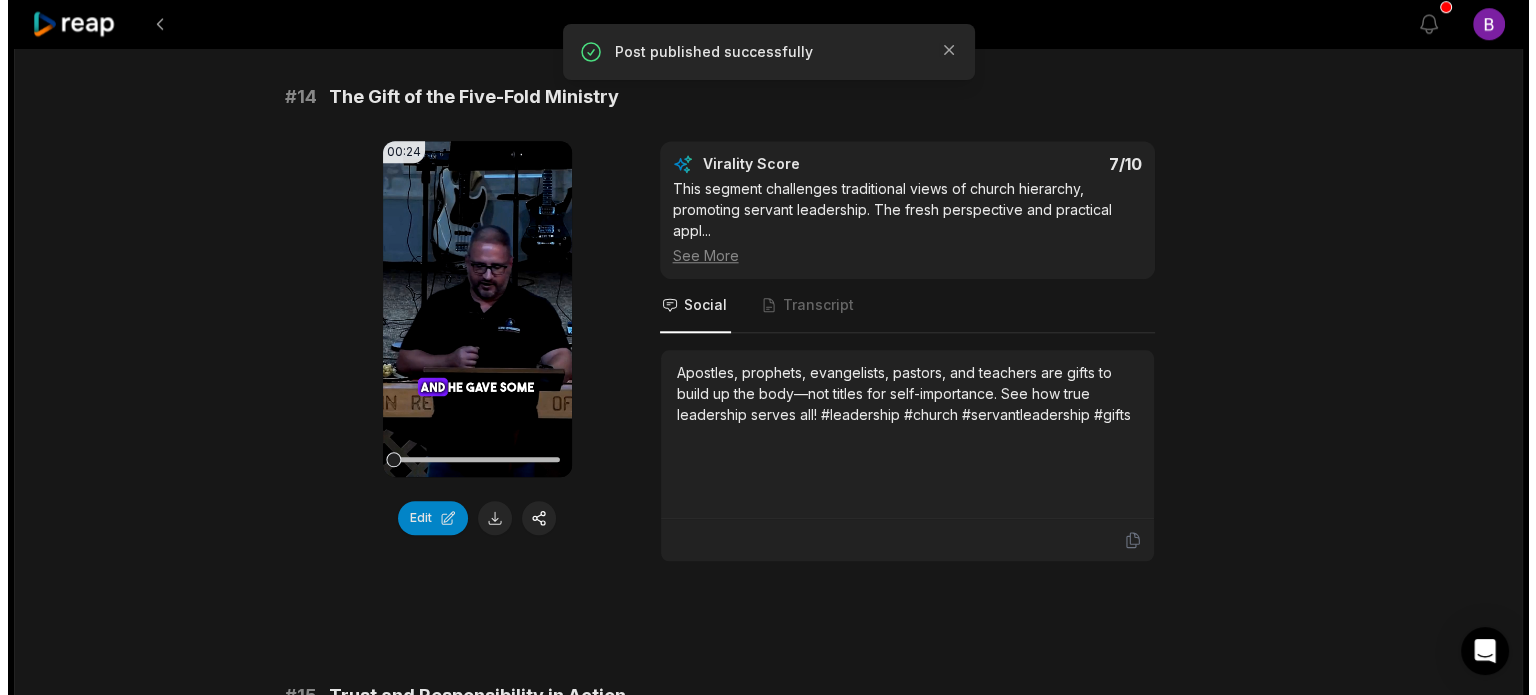 scroll, scrollTop: 1900, scrollLeft: 0, axis: vertical 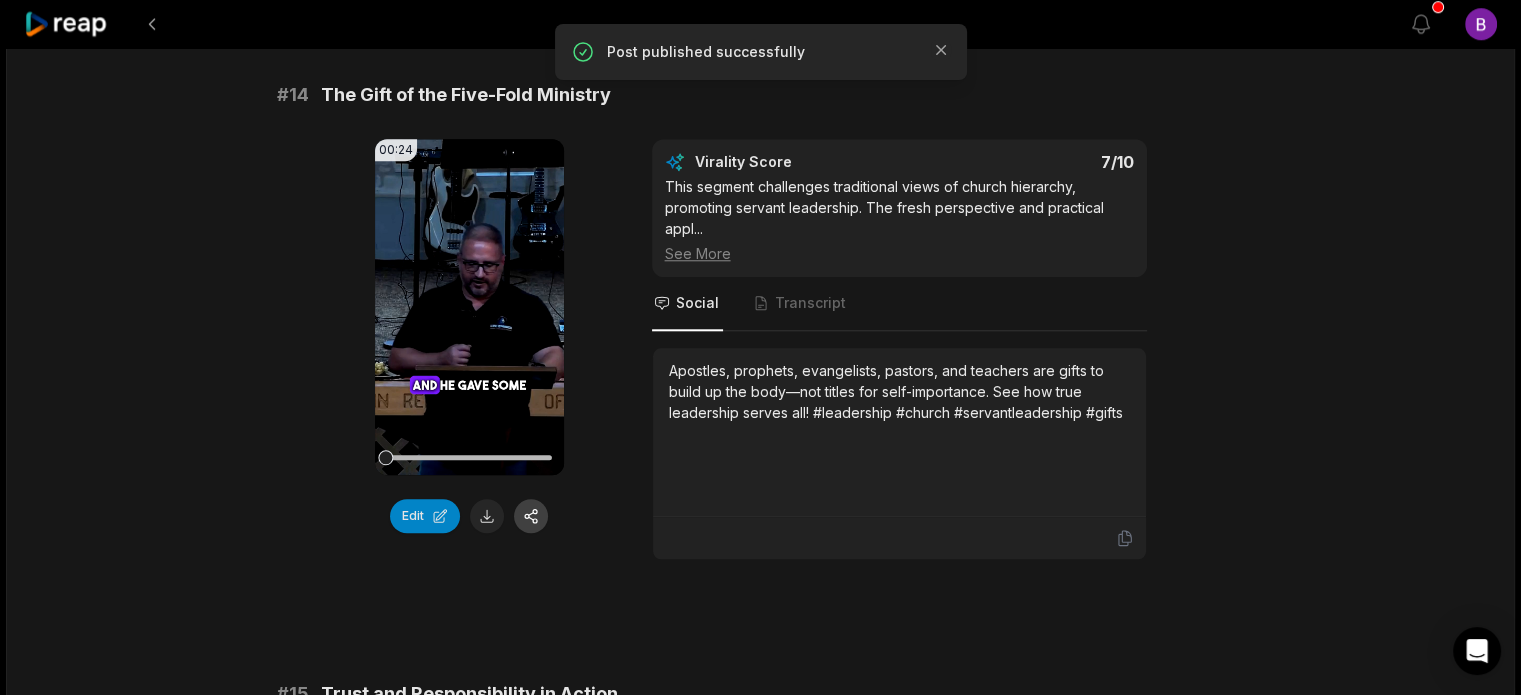 click at bounding box center (531, 516) 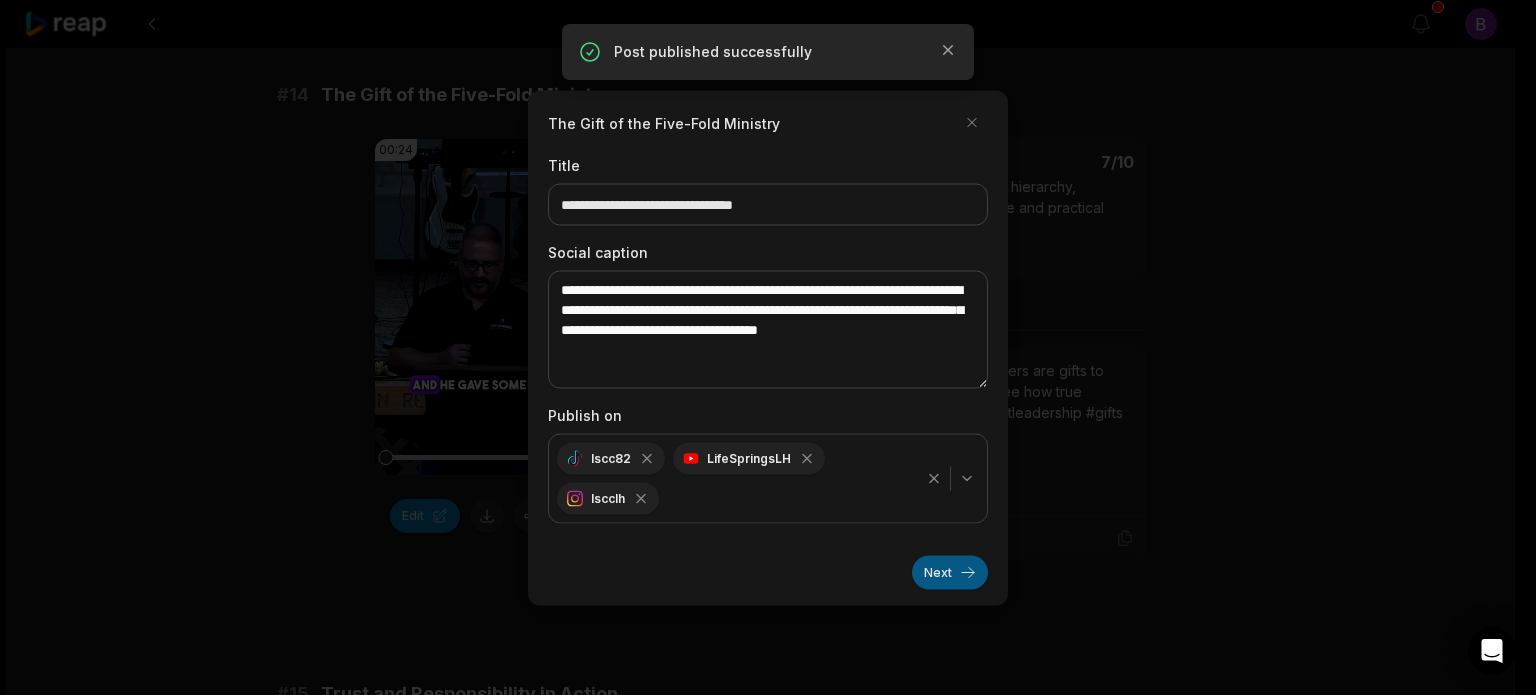 click on "Next" at bounding box center [950, 572] 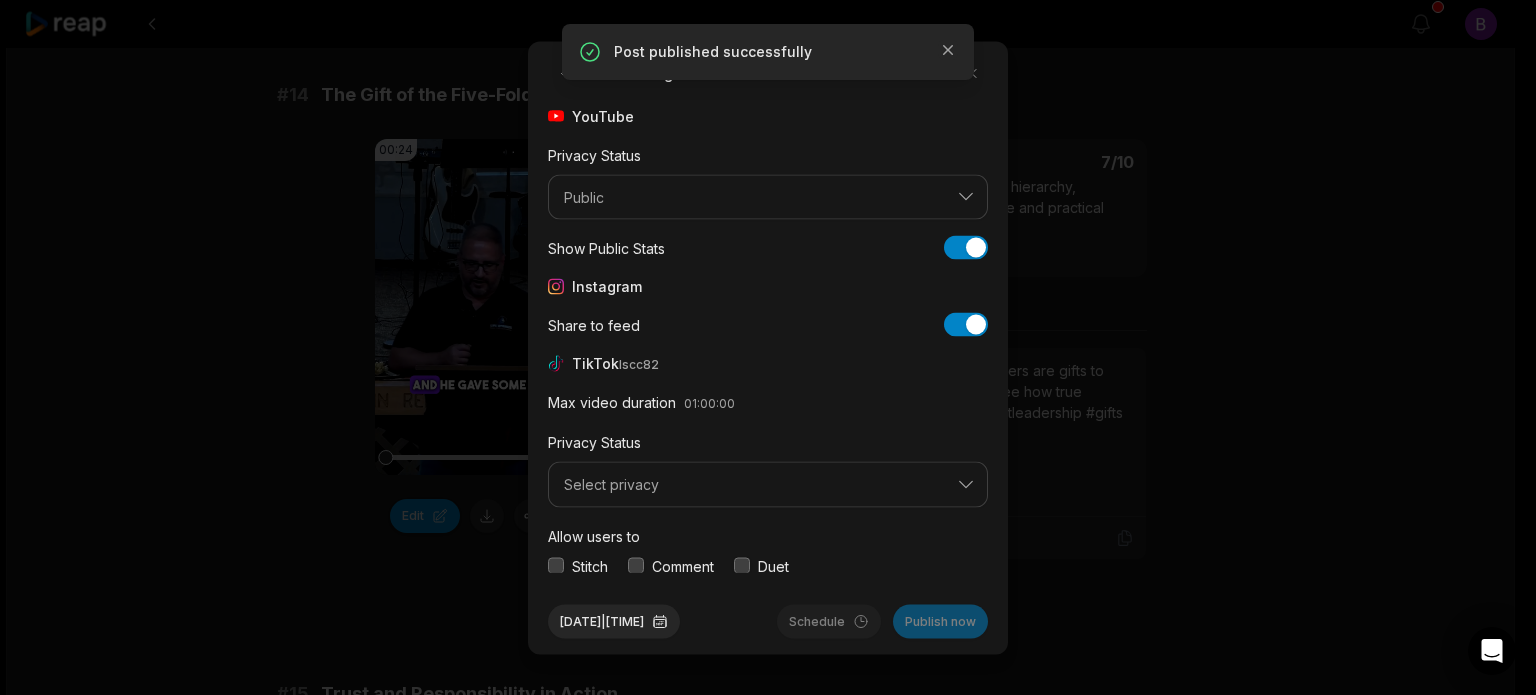 click at bounding box center (636, 566) 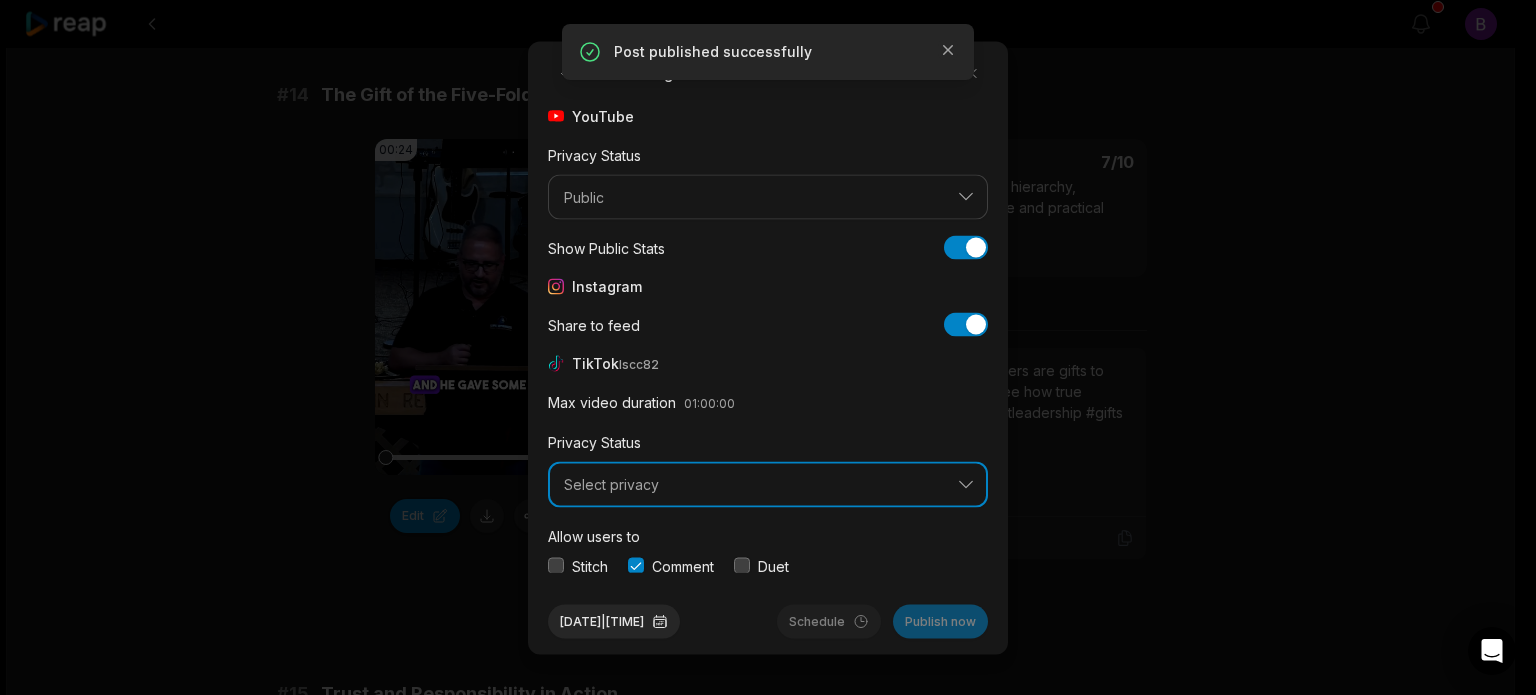 click on "Select privacy" at bounding box center [754, 485] 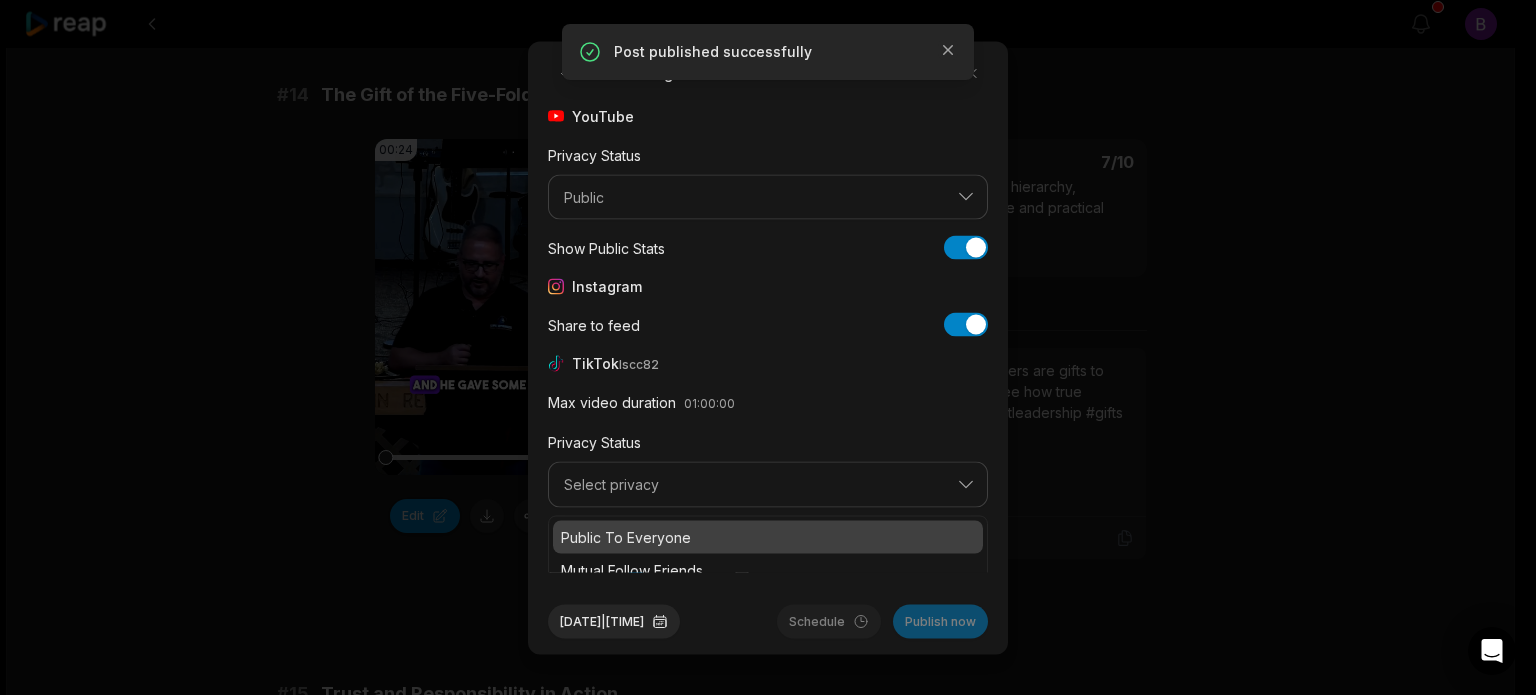 click on "Public To Everyone" at bounding box center [768, 536] 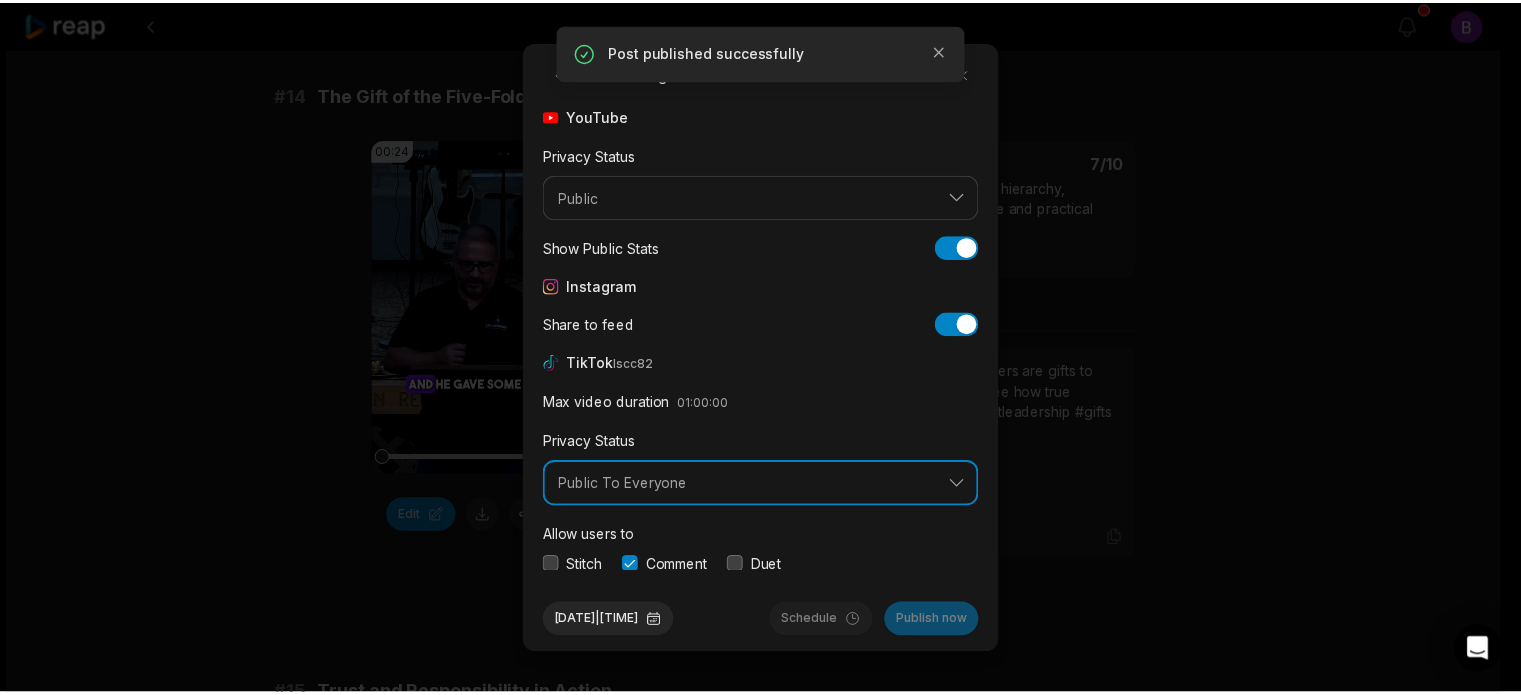 scroll, scrollTop: 75, scrollLeft: 0, axis: vertical 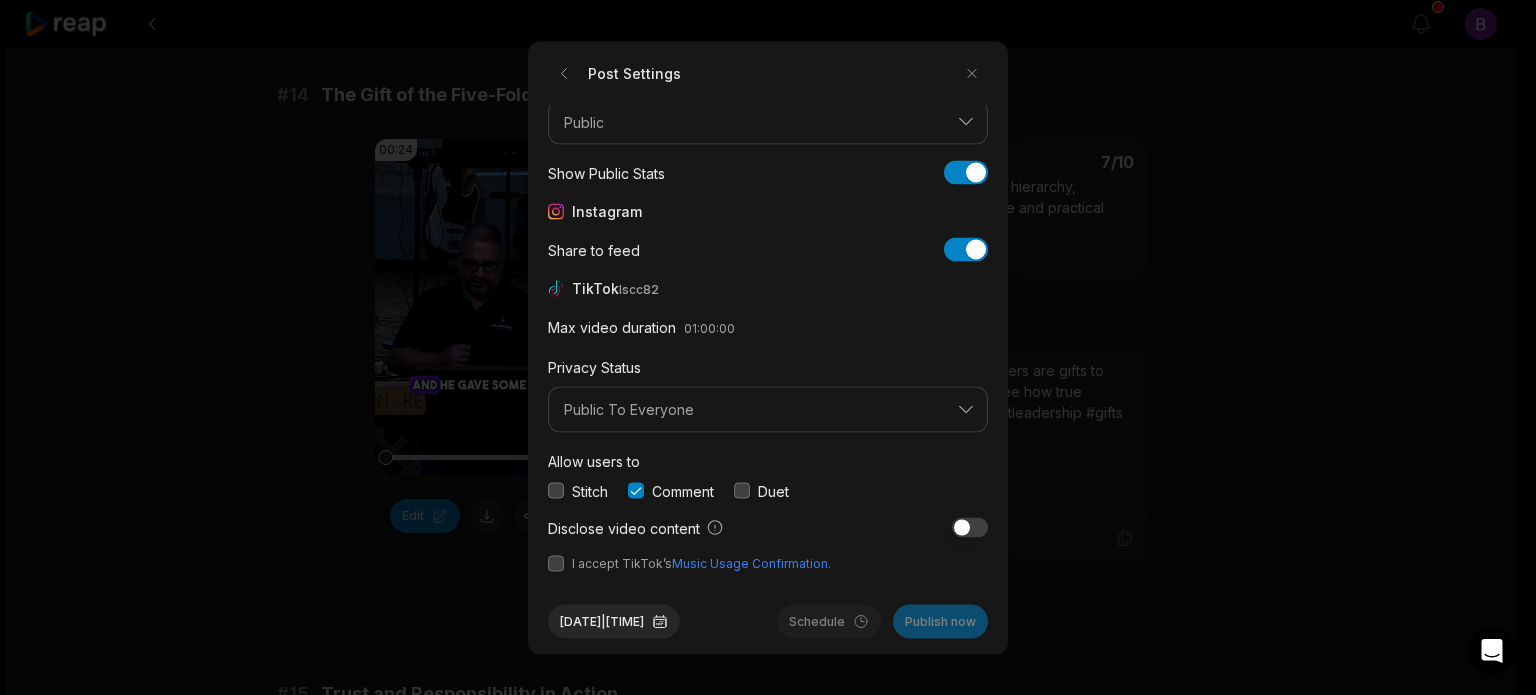 click at bounding box center [556, 563] 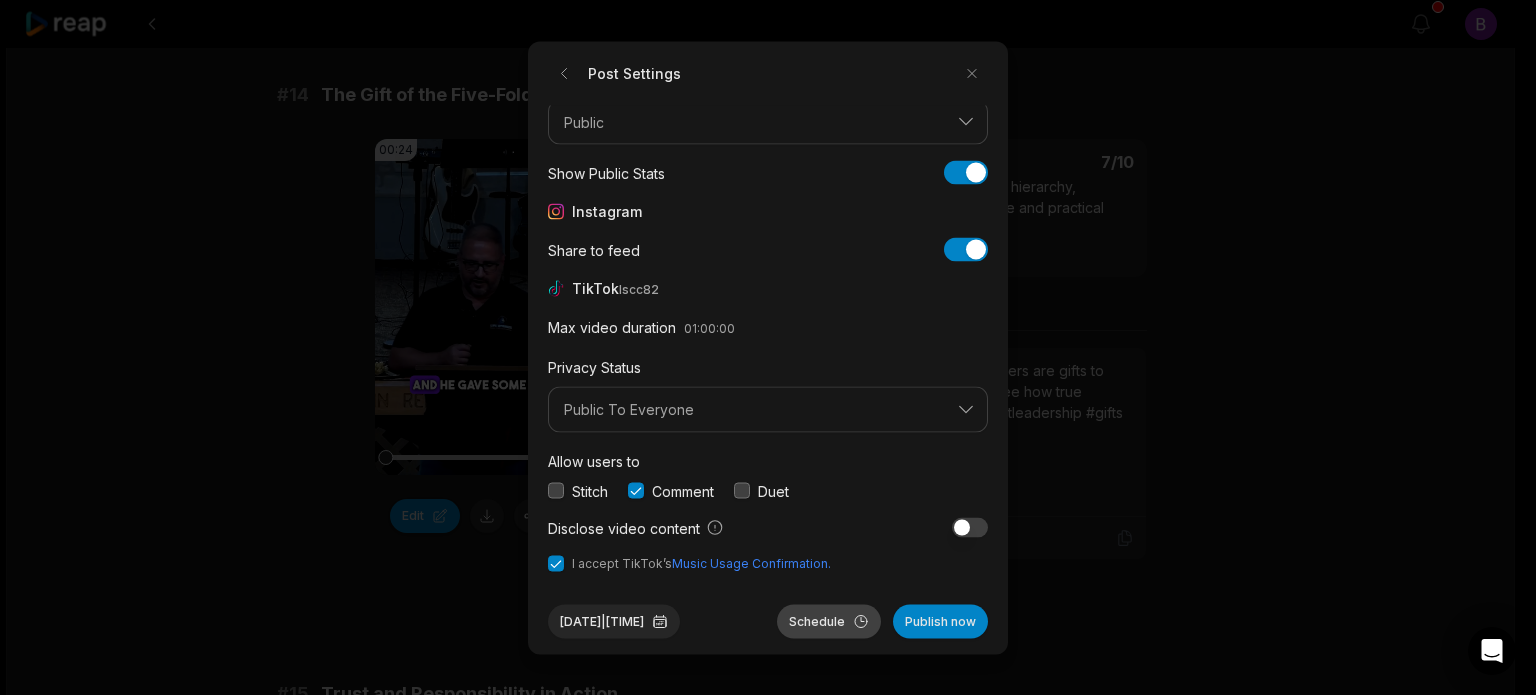 click on "Schedule" at bounding box center [829, 621] 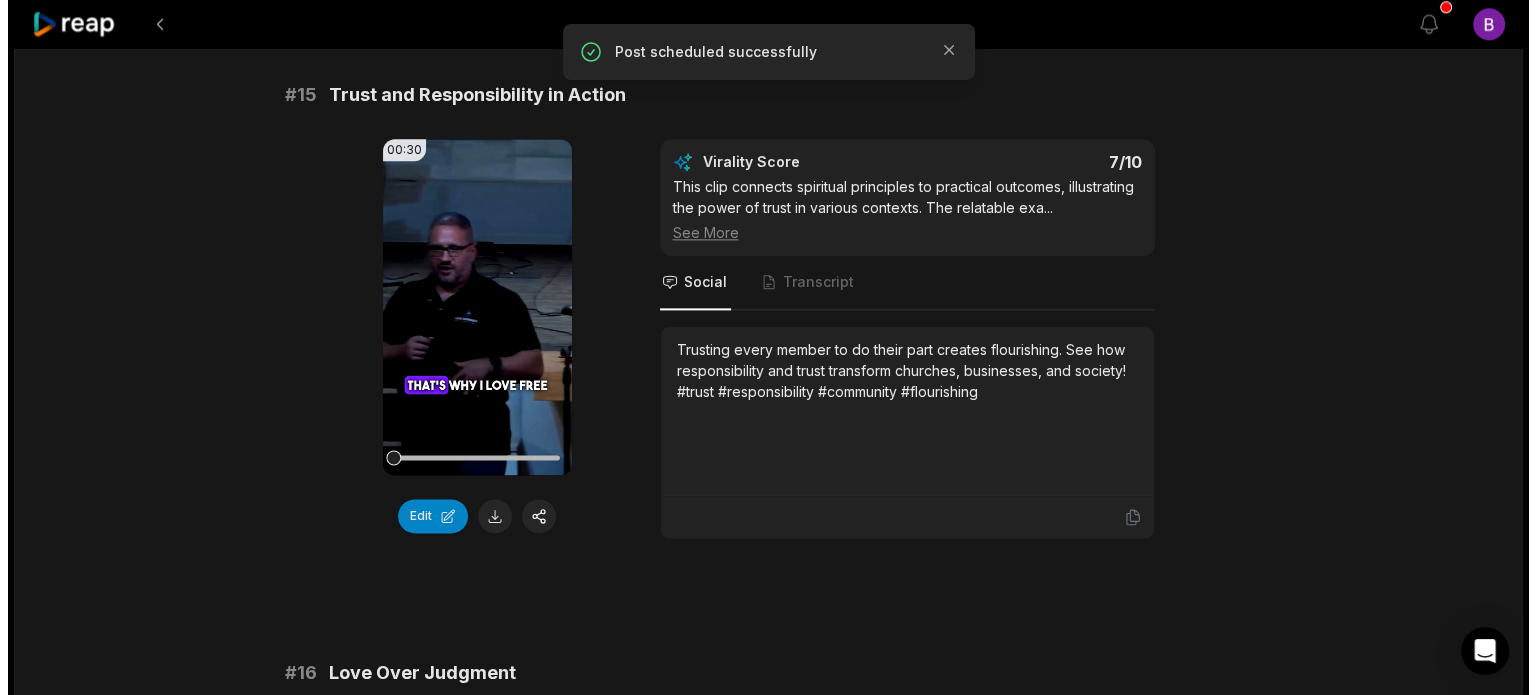 scroll, scrollTop: 2500, scrollLeft: 0, axis: vertical 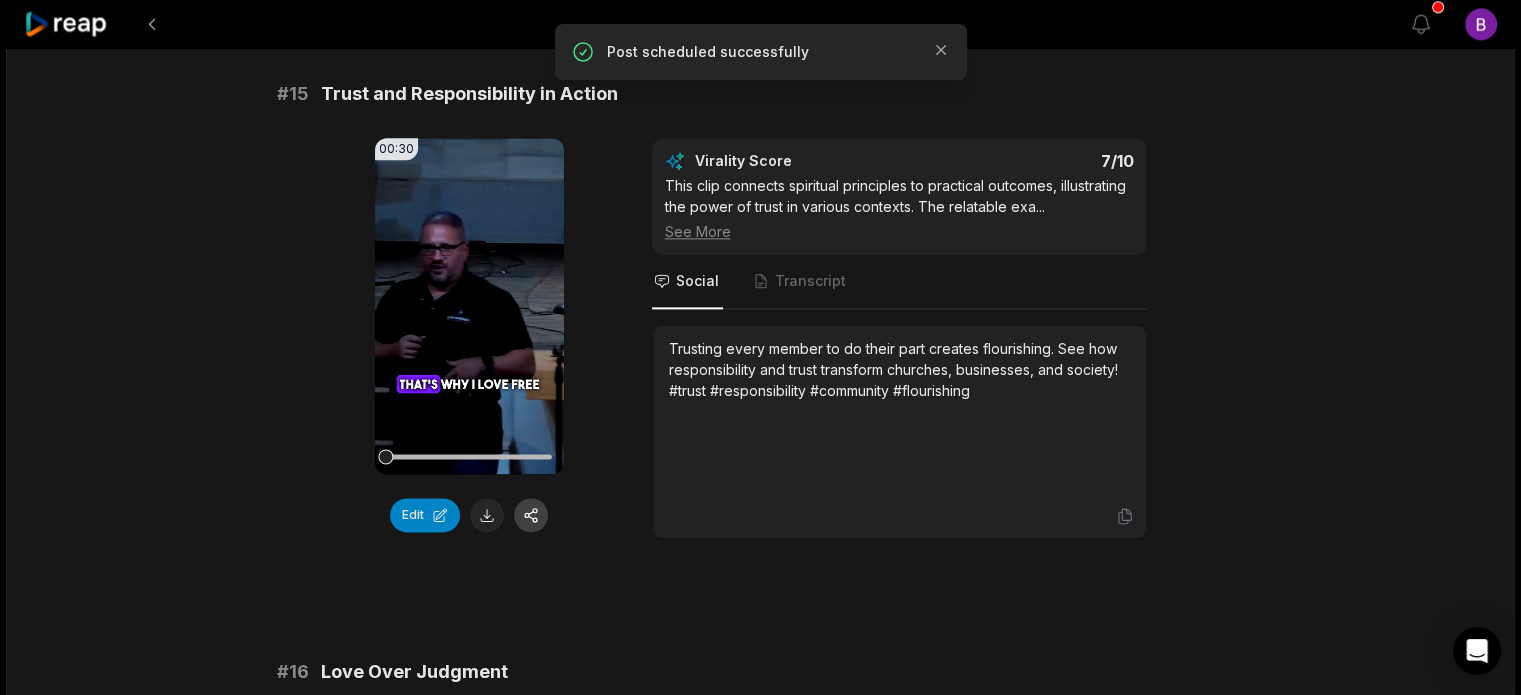 click at bounding box center (531, 515) 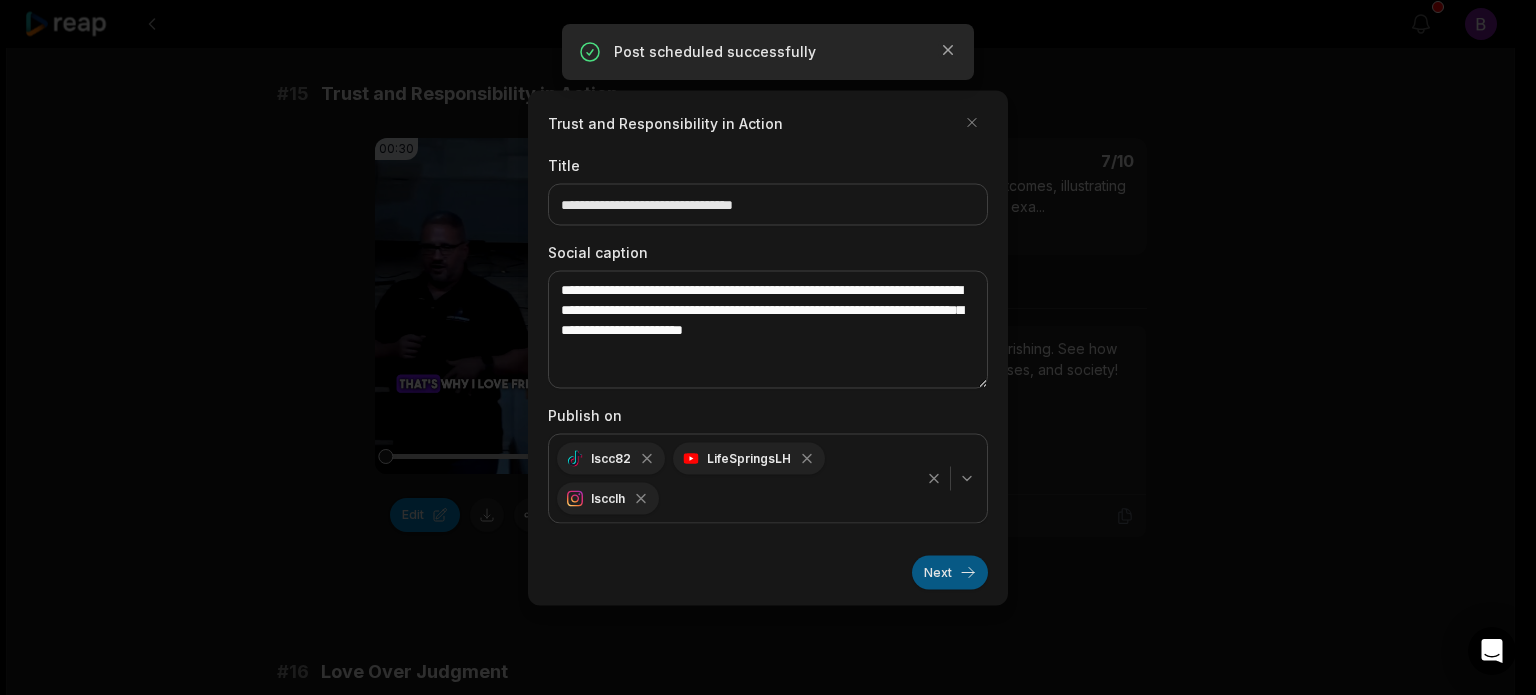 click on "Next" at bounding box center [950, 572] 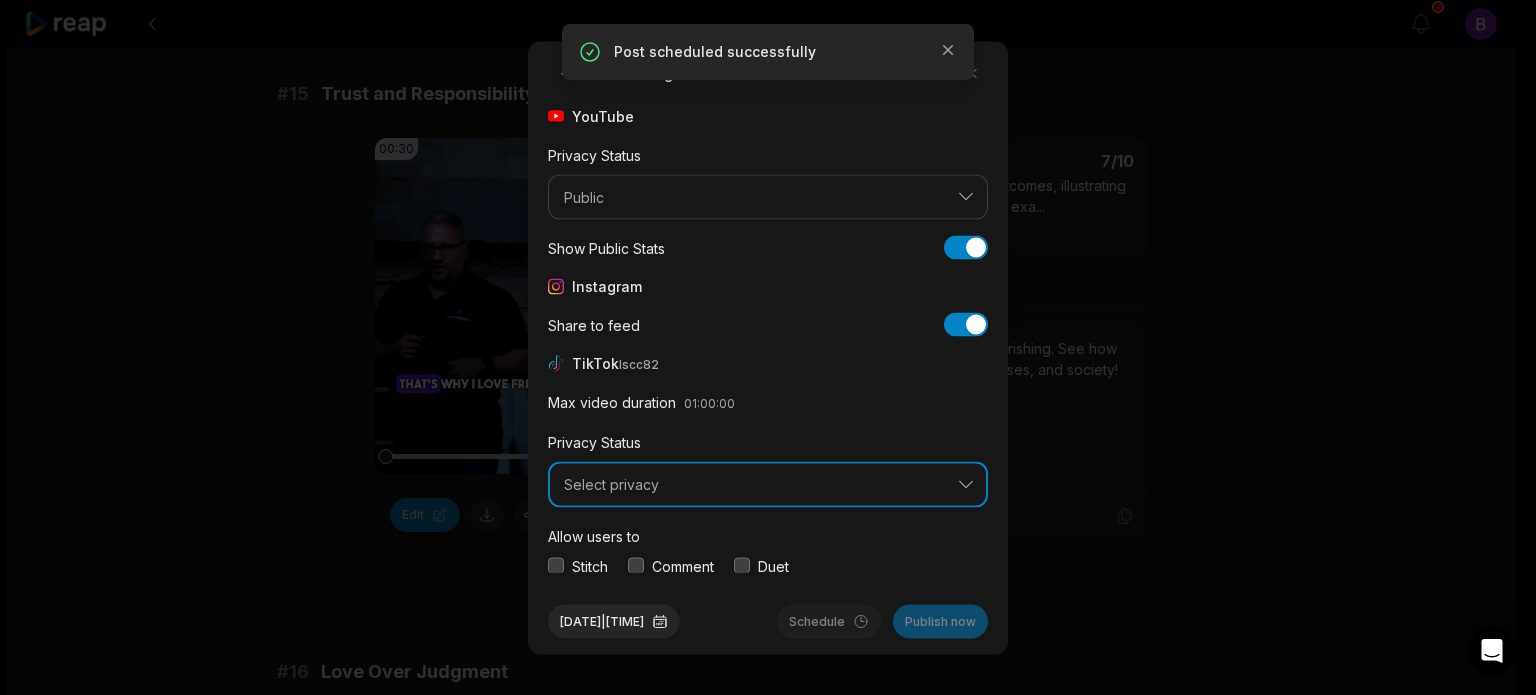 click on "Select privacy" at bounding box center [754, 485] 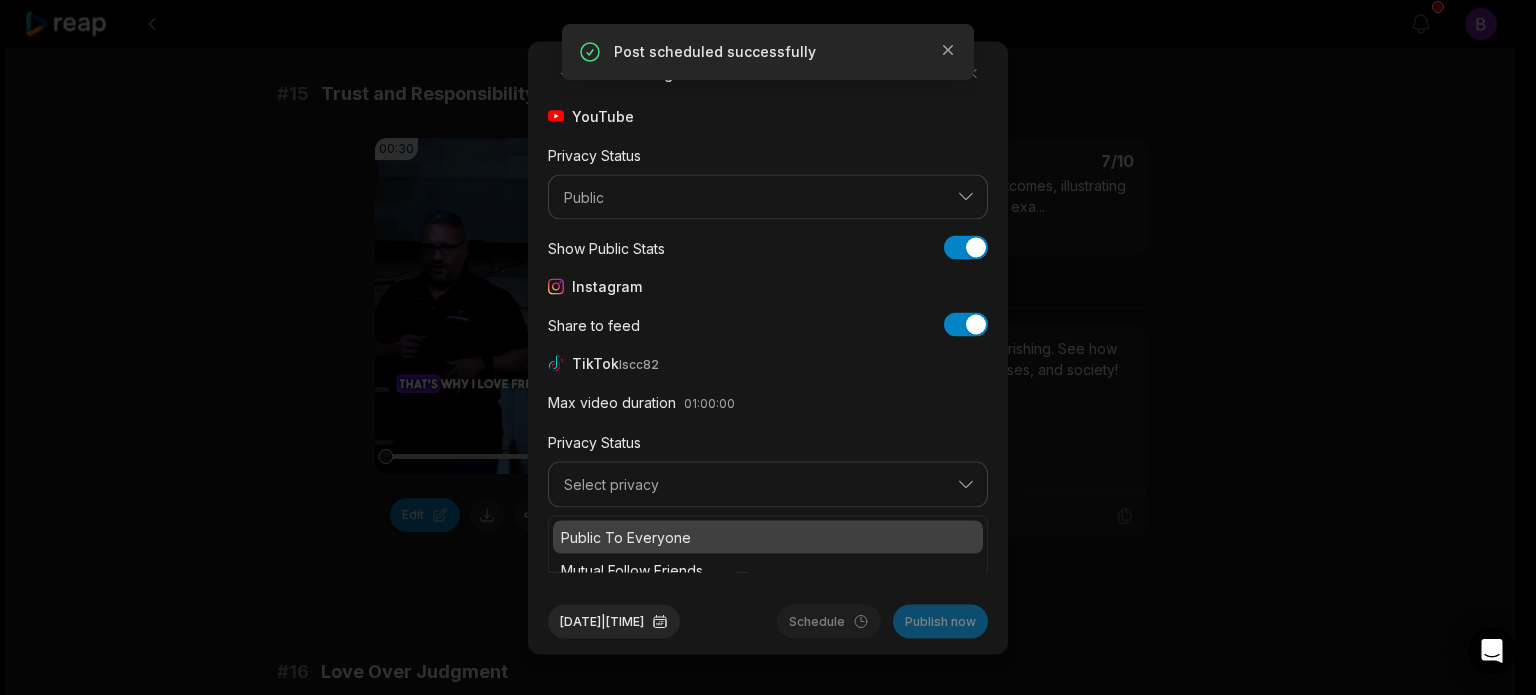 click on "Public To Everyone" at bounding box center (768, 536) 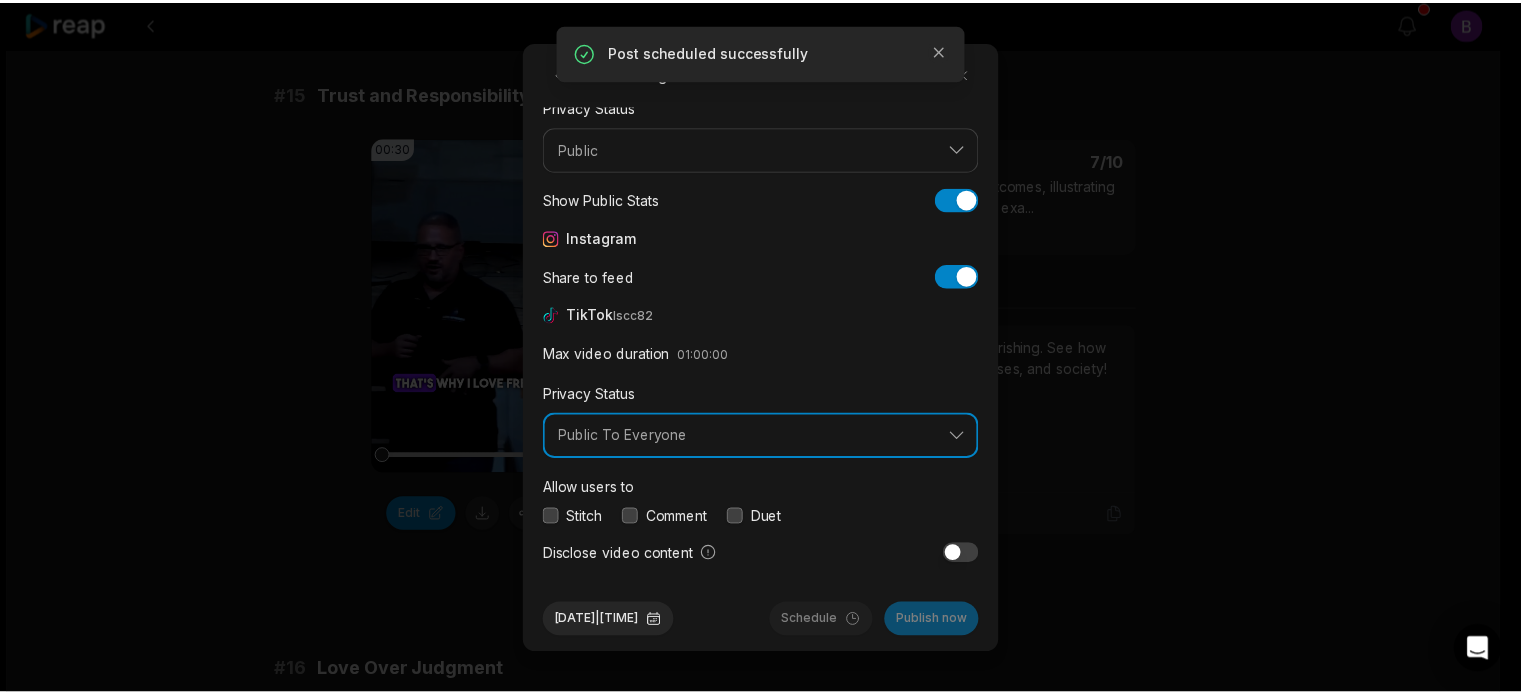 scroll, scrollTop: 75, scrollLeft: 0, axis: vertical 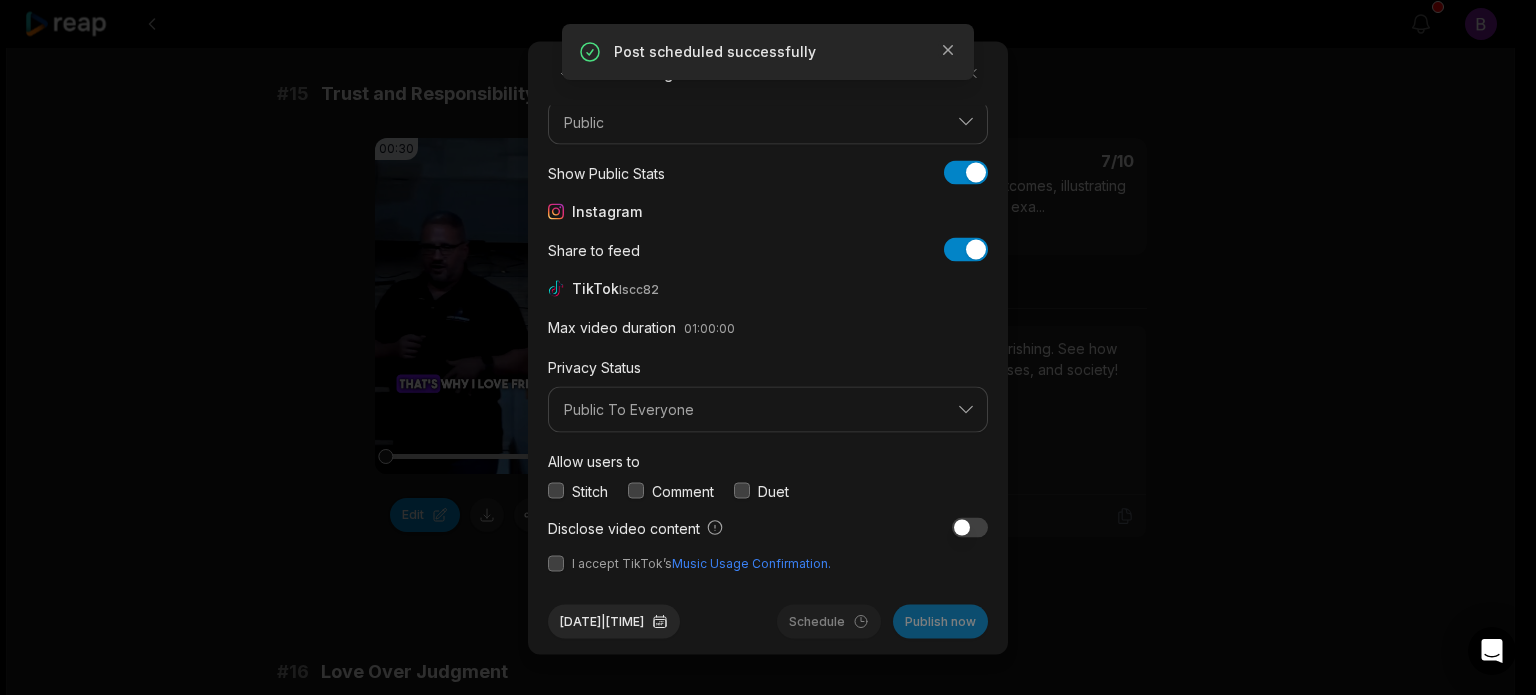 click at bounding box center (636, 491) 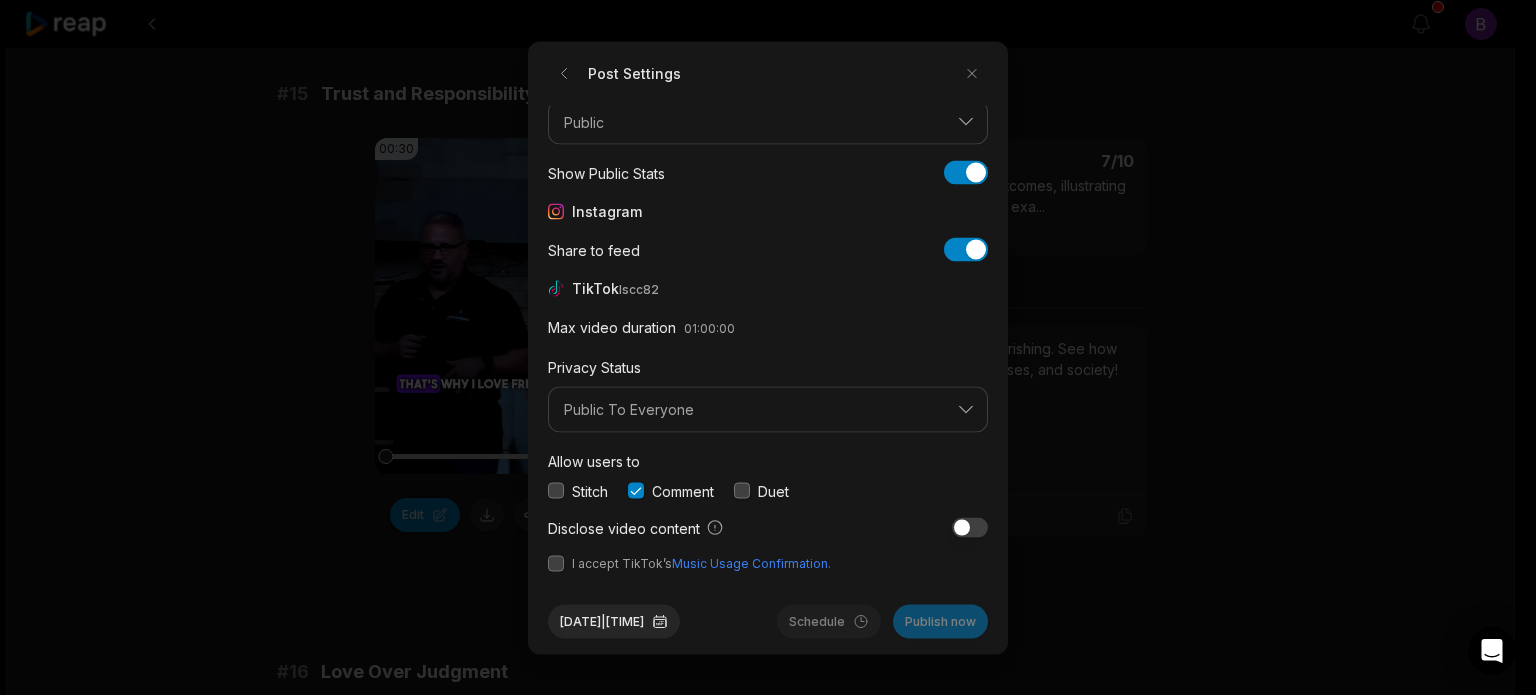 click at bounding box center [556, 563] 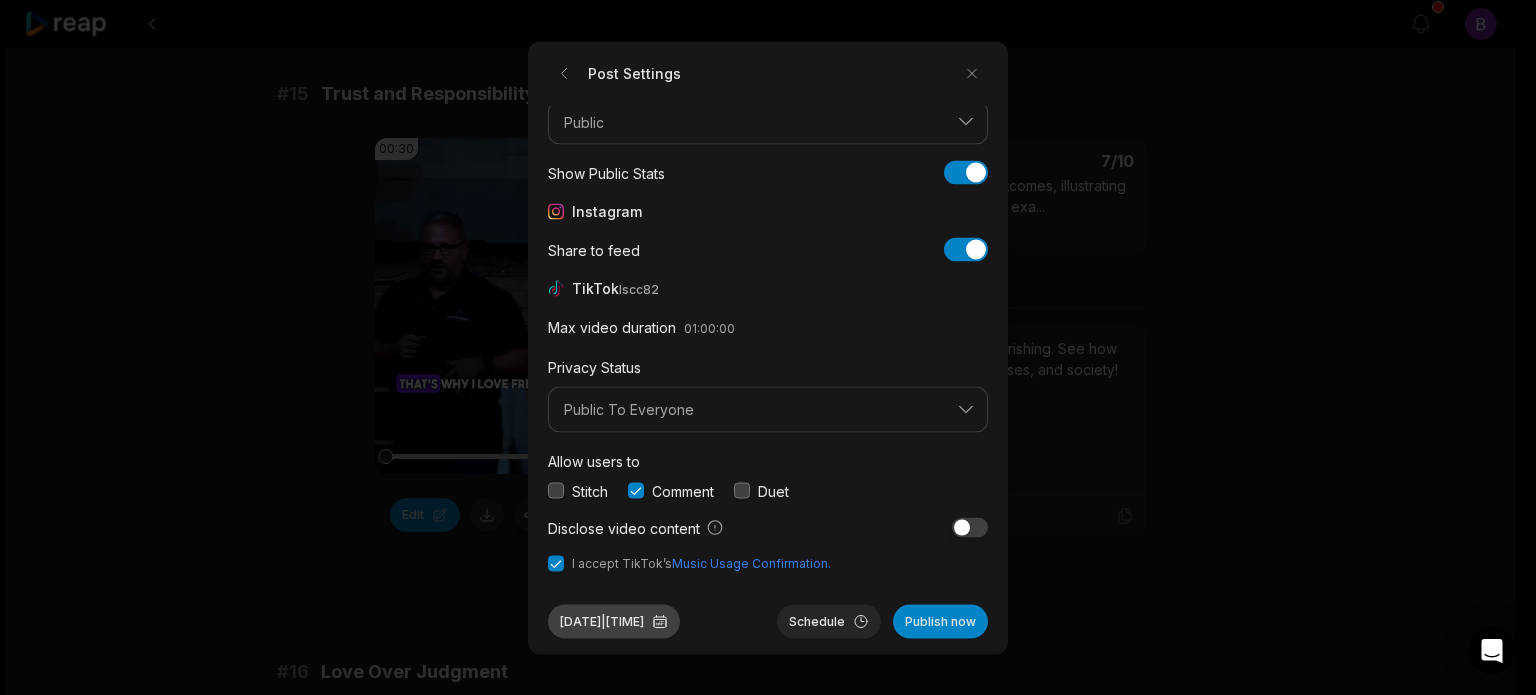 click on "Aug 2, 2025  |  2:47 PM" at bounding box center (614, 621) 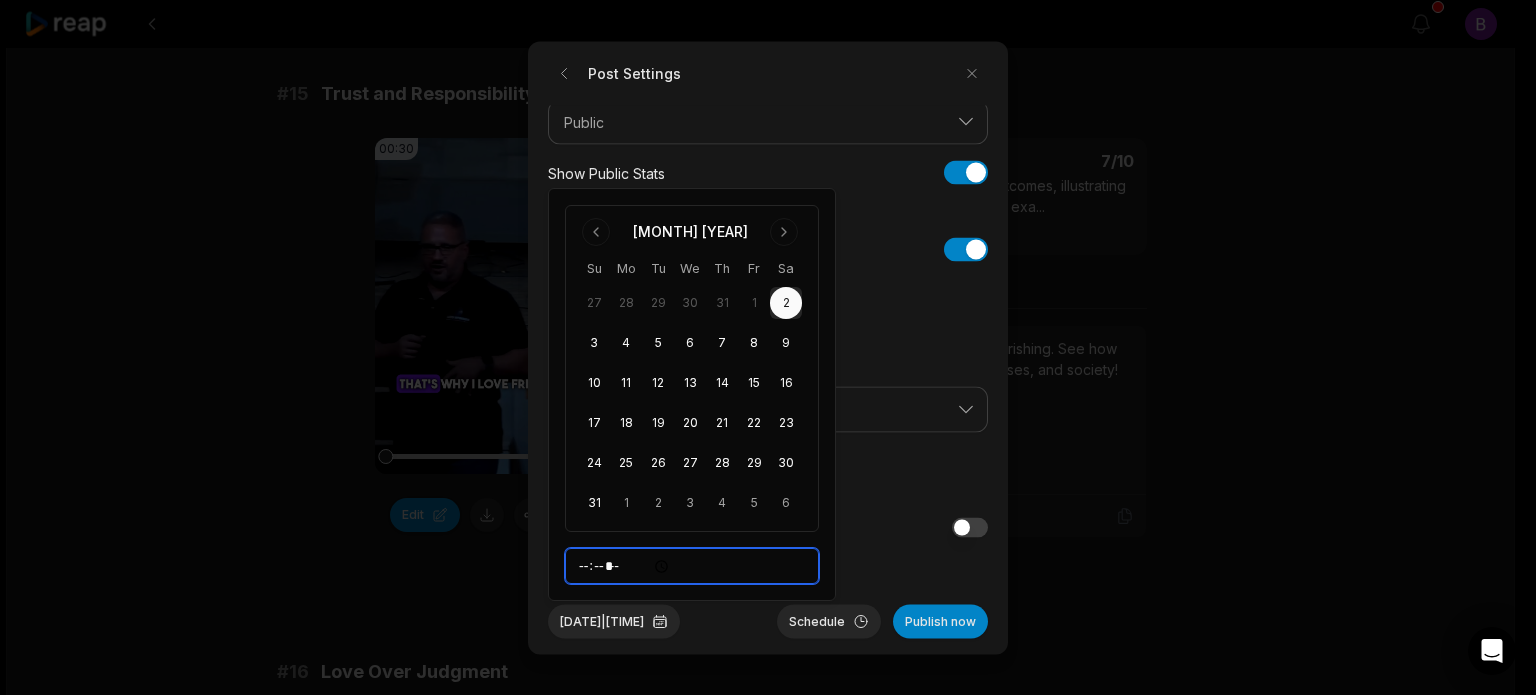click on "*****" at bounding box center (692, 566) 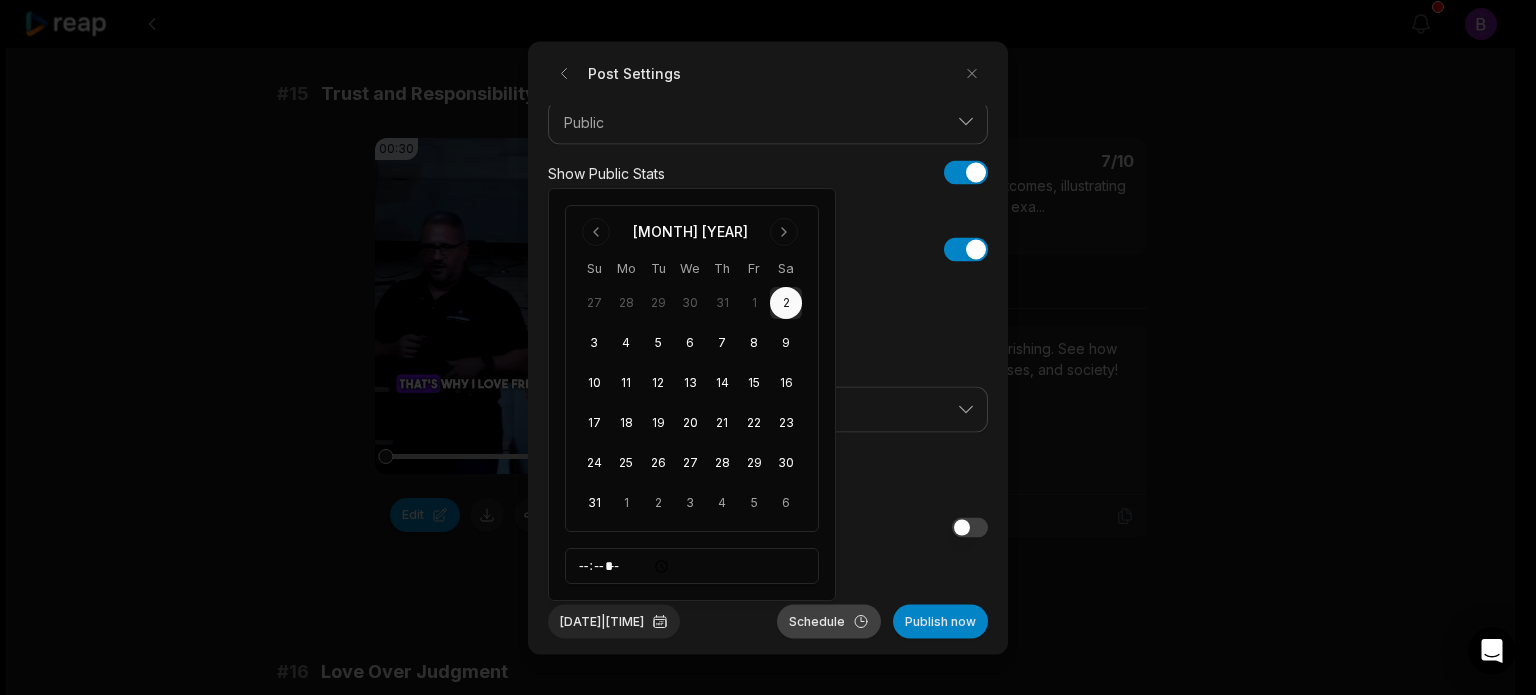 click on "Schedule" at bounding box center (829, 621) 